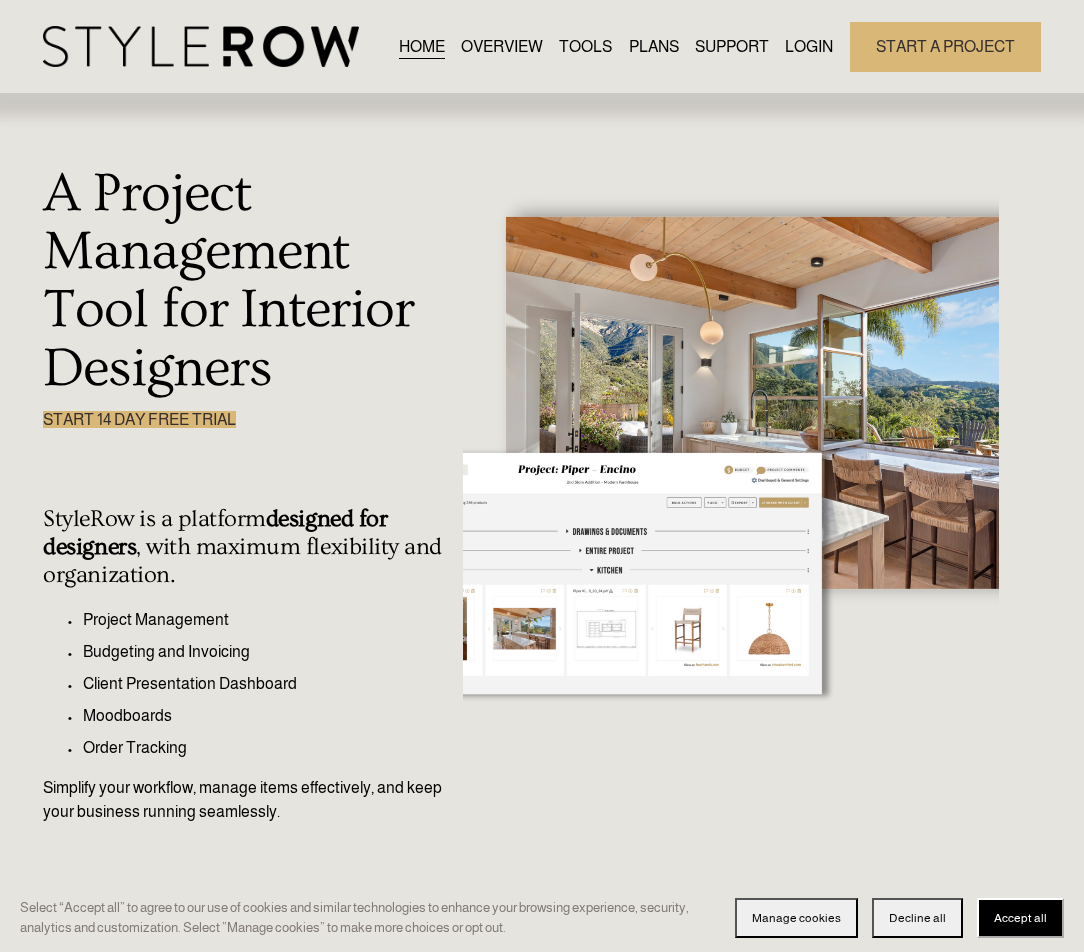 scroll, scrollTop: 0, scrollLeft: 0, axis: both 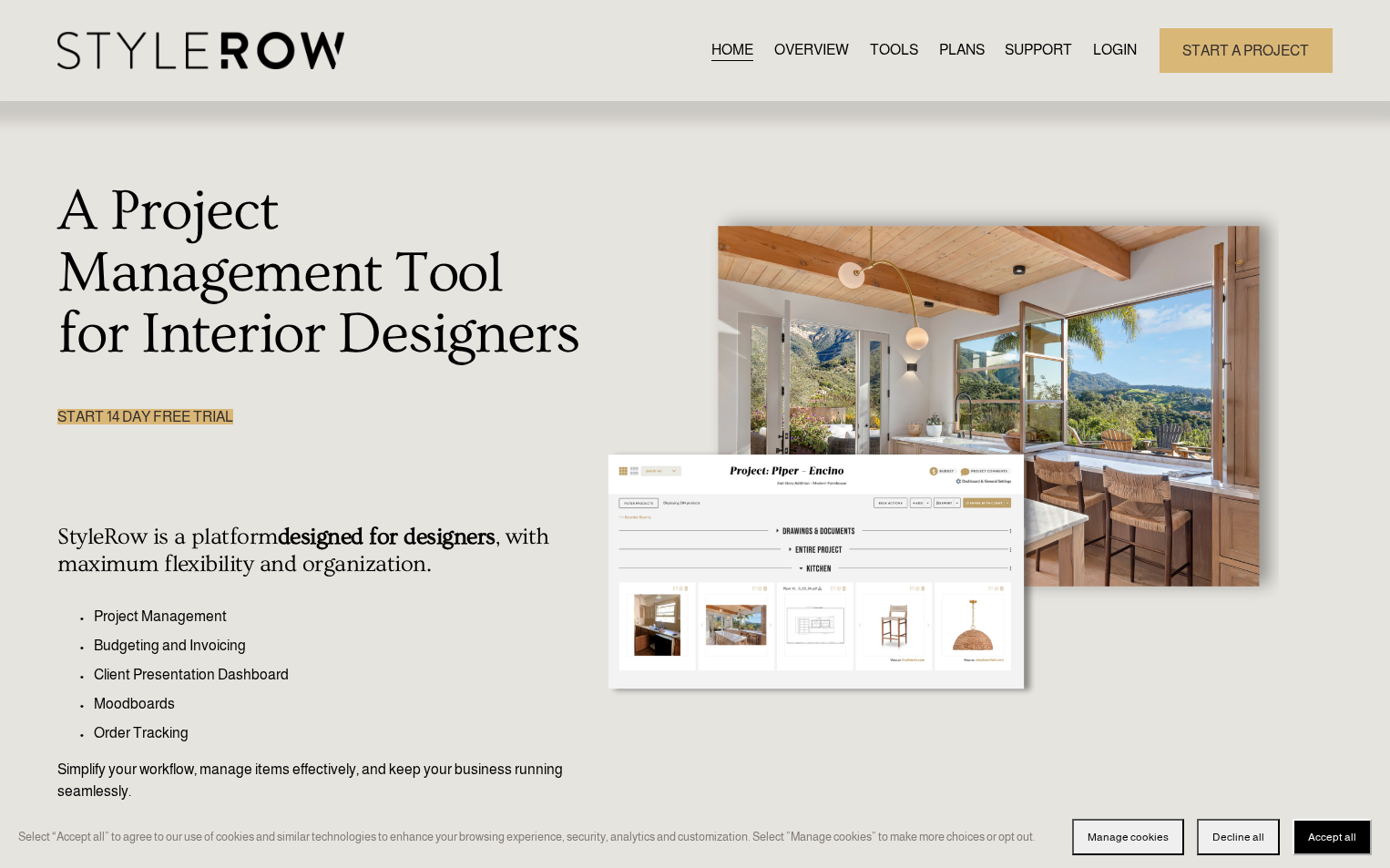click on "LOGIN" at bounding box center [1115, 50] 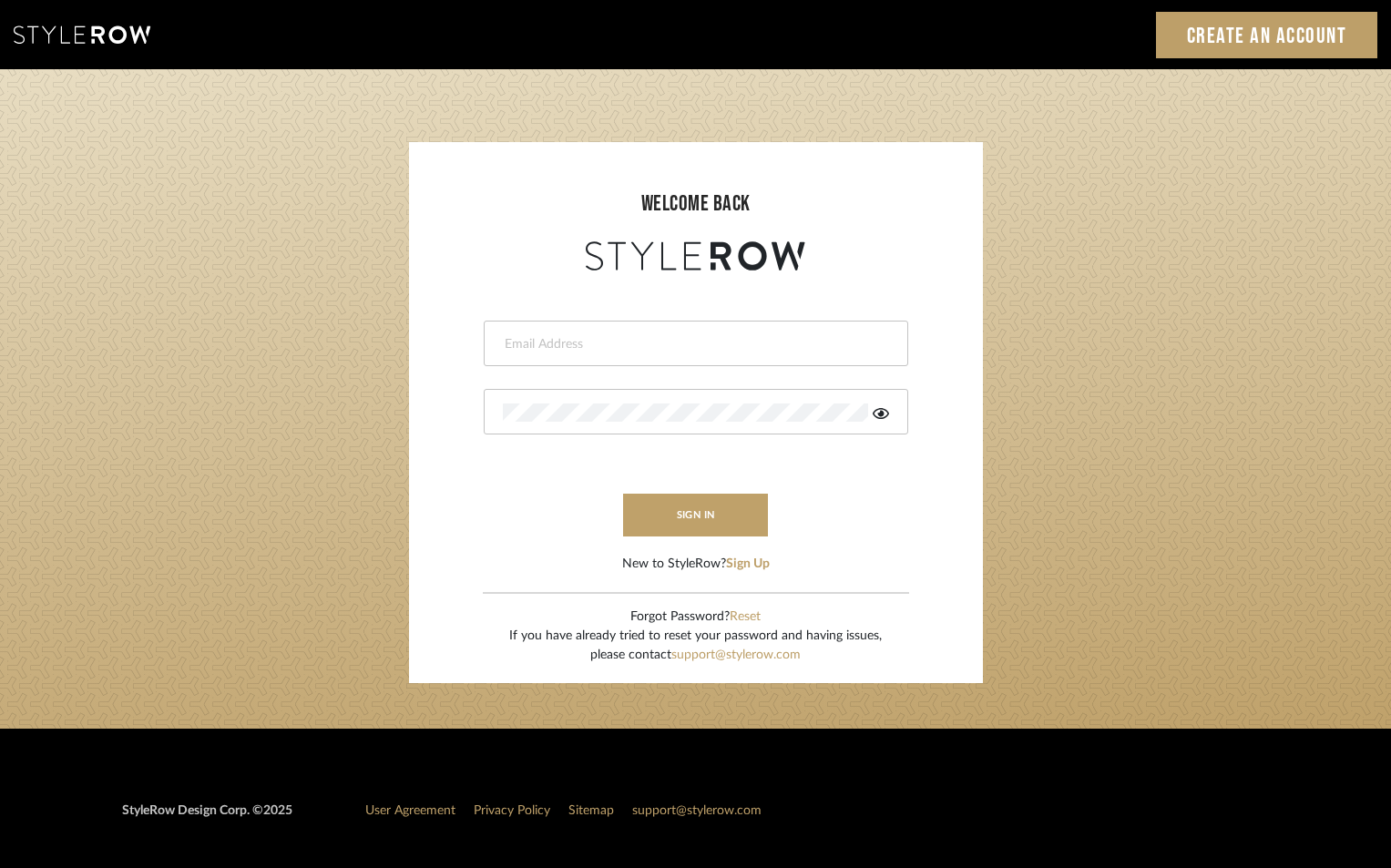 scroll, scrollTop: 0, scrollLeft: 0, axis: both 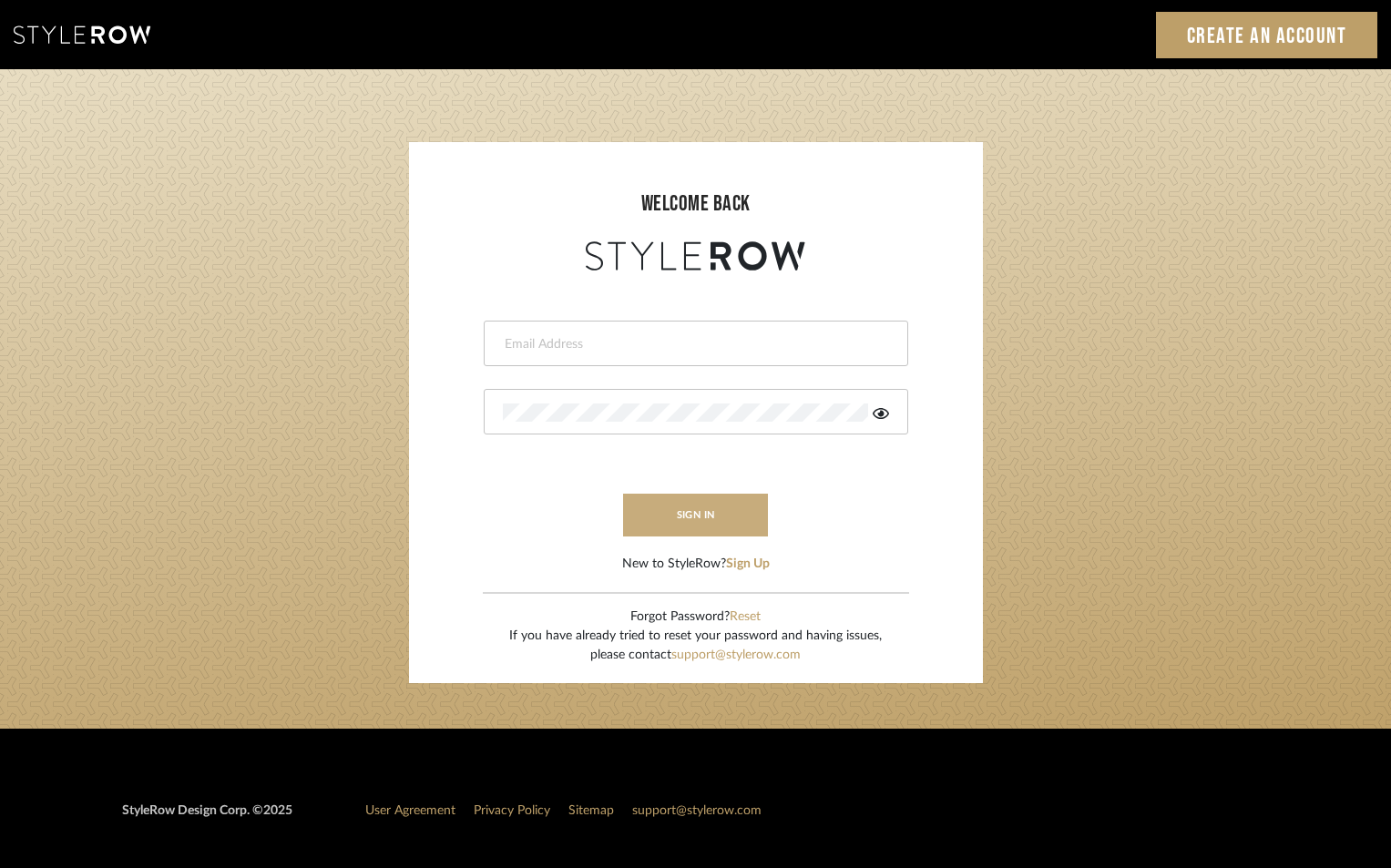 type on "jensalmon@perlalichi.com" 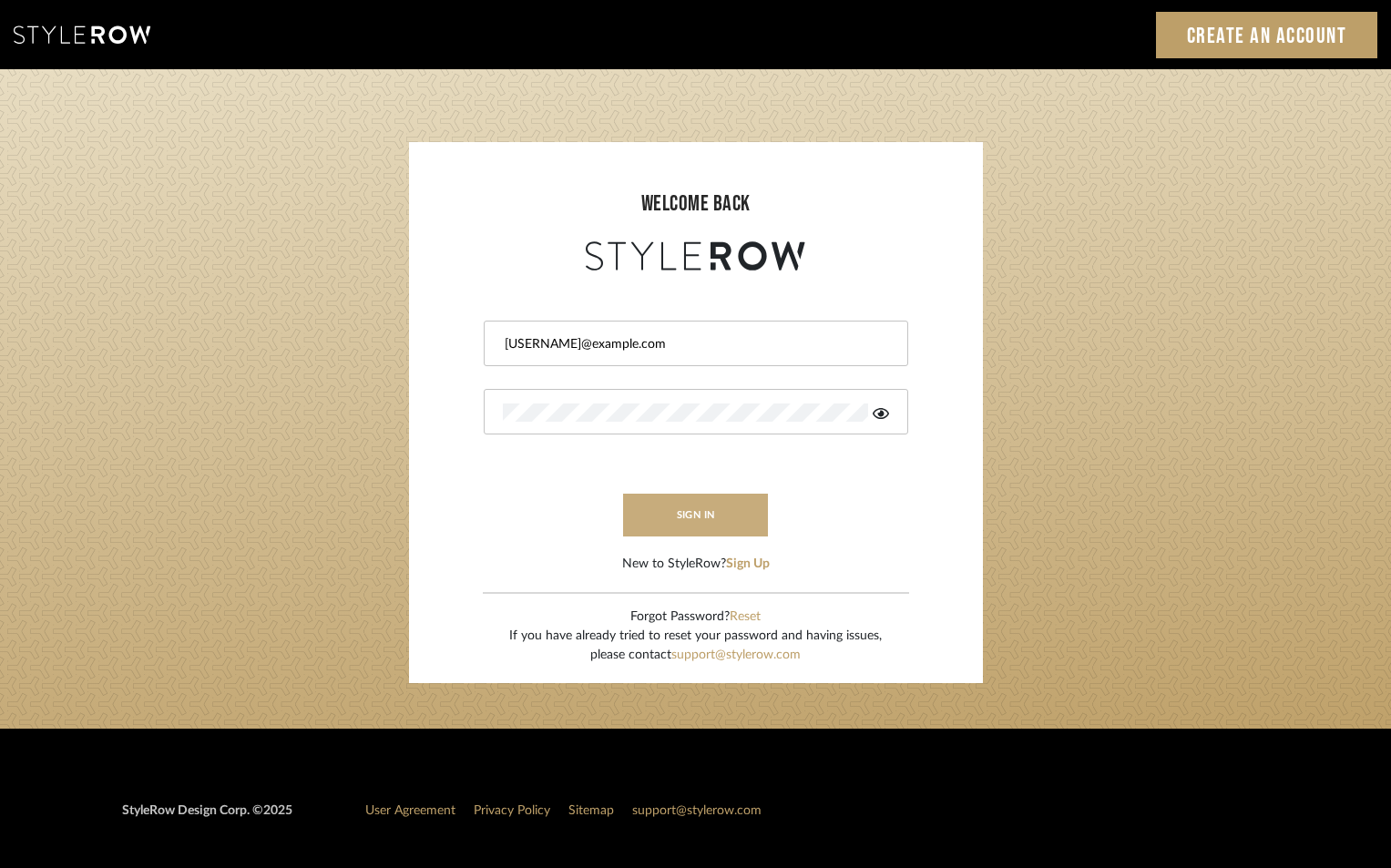 click on "sign in" at bounding box center [696, 515] 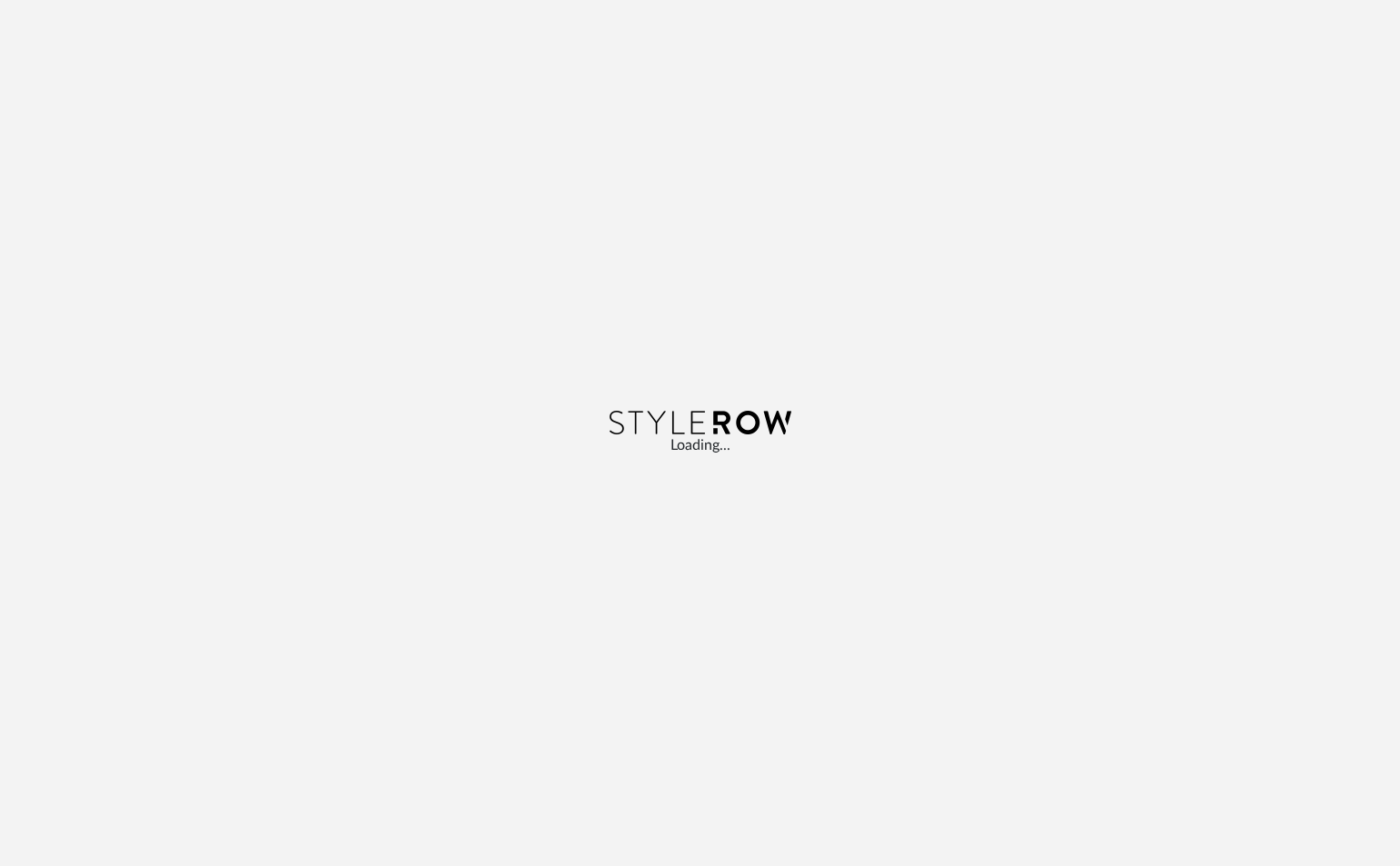 scroll, scrollTop: 0, scrollLeft: 0, axis: both 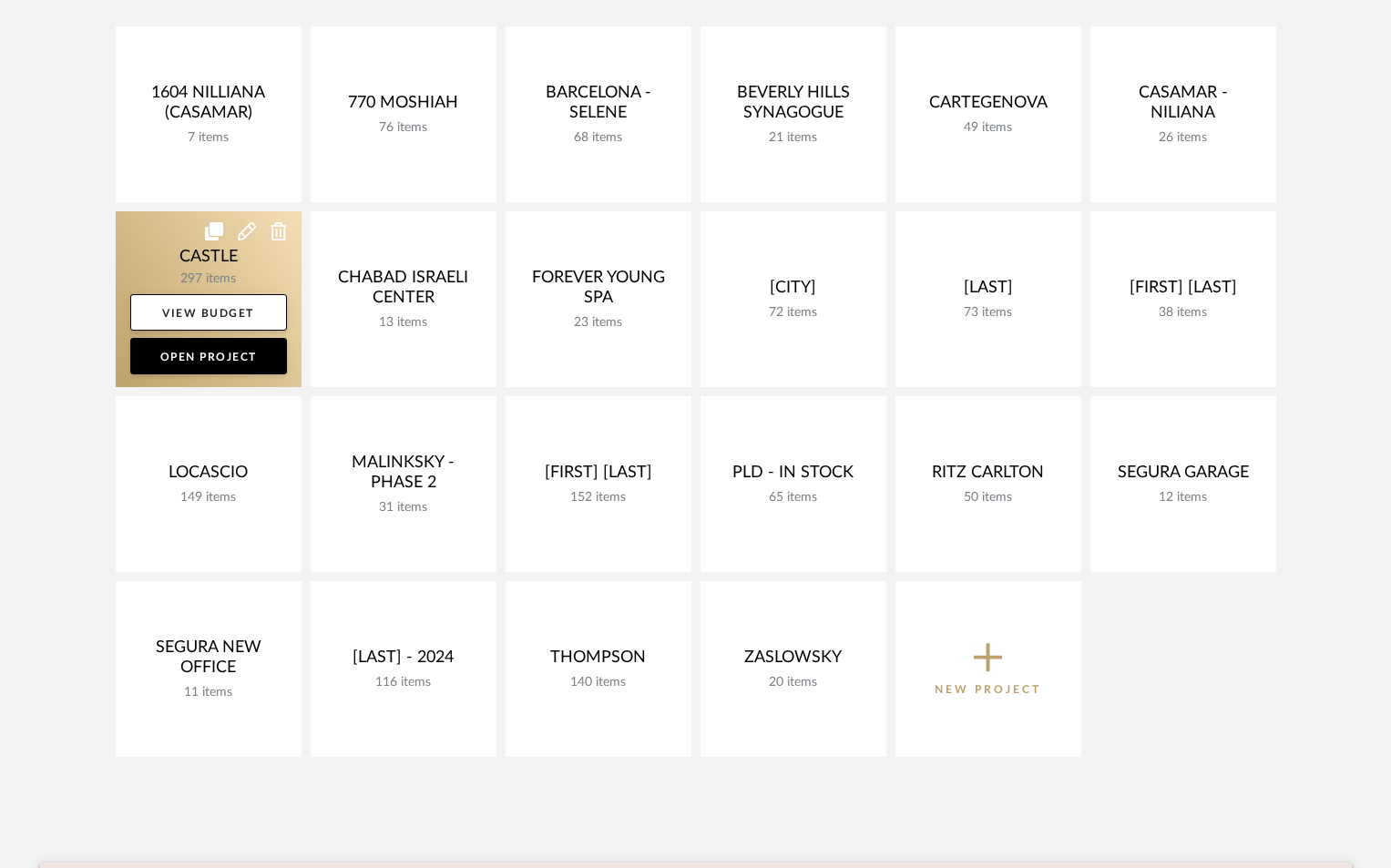 click at bounding box center (209, 299) 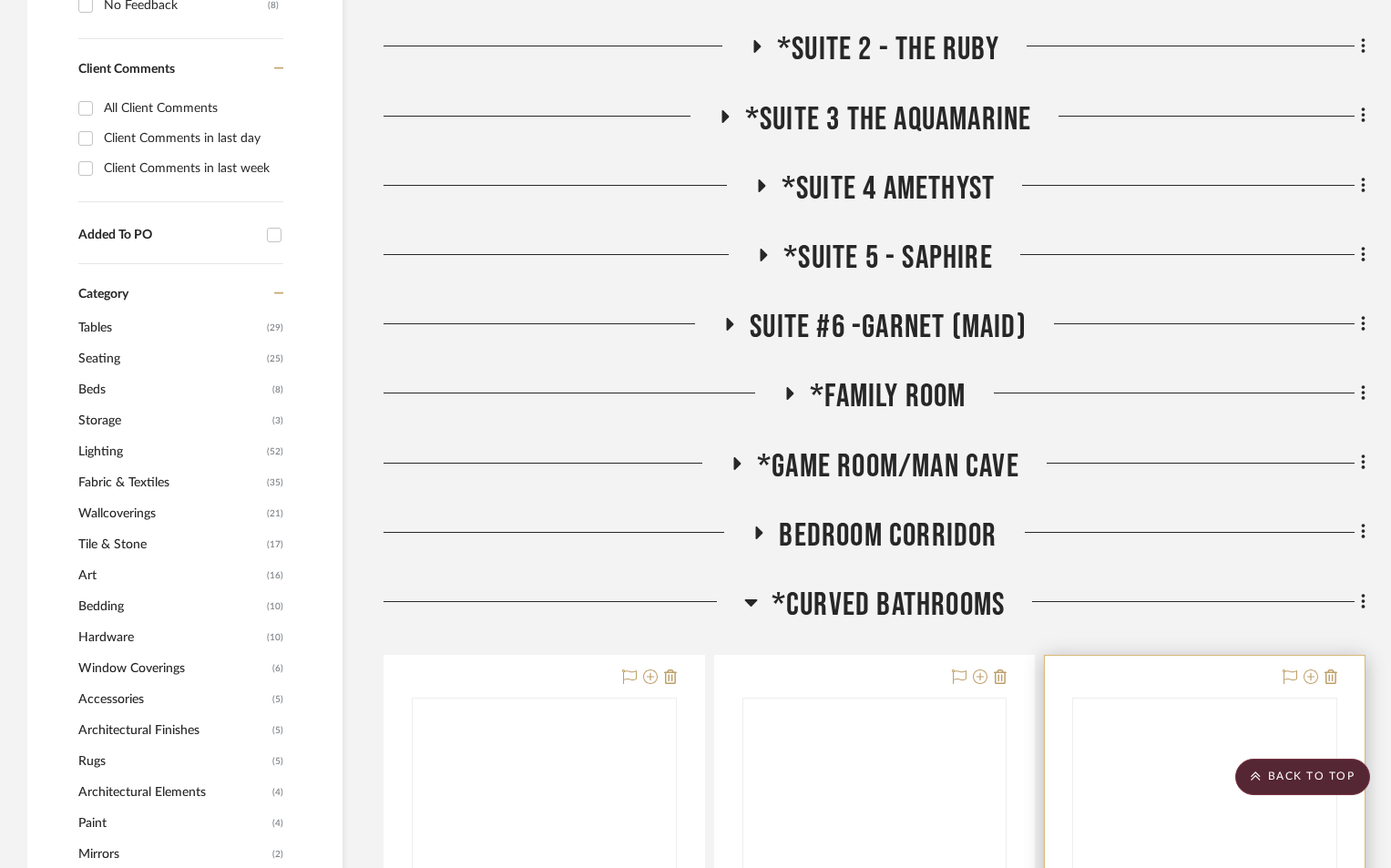 scroll, scrollTop: 1336, scrollLeft: 0, axis: vertical 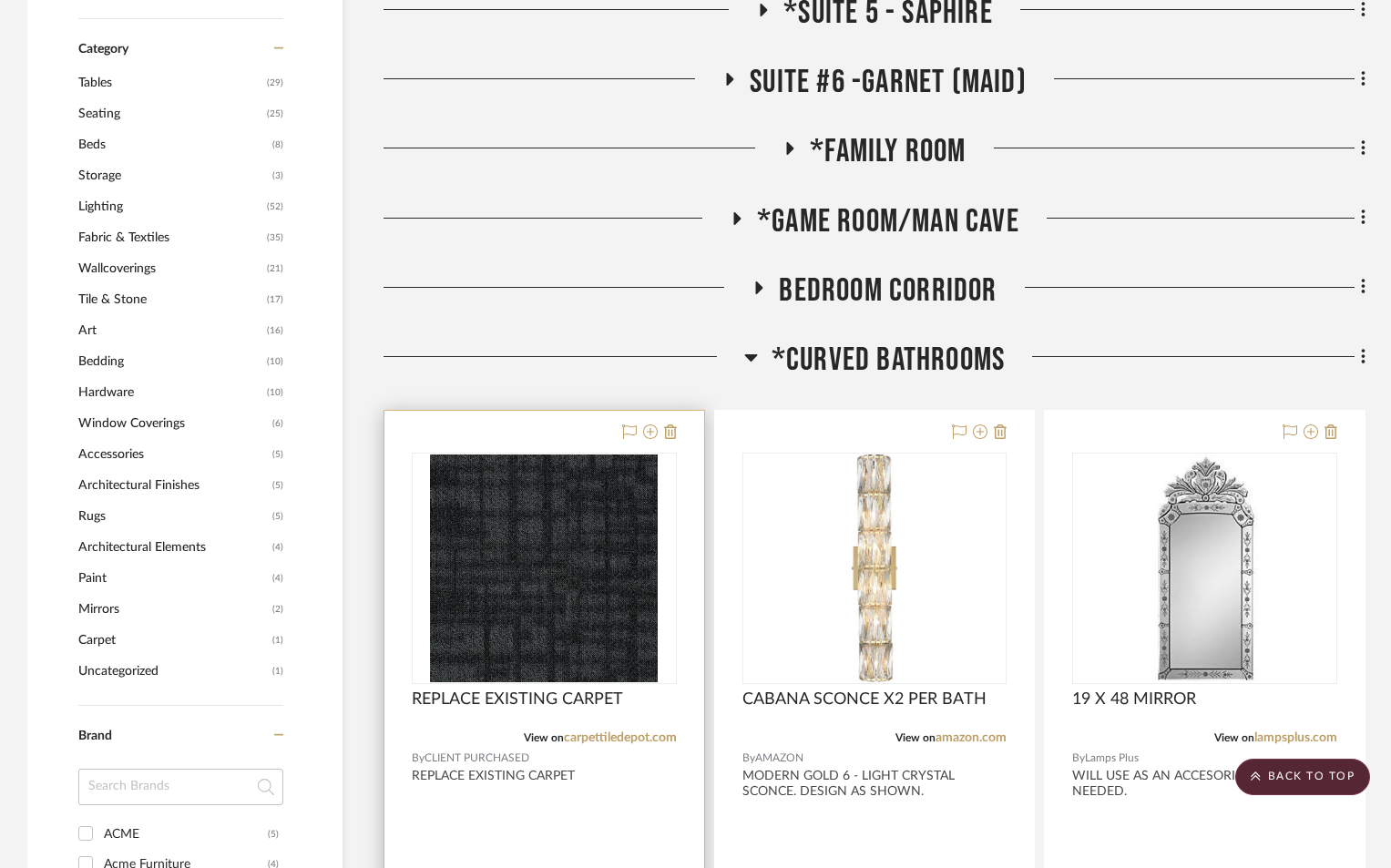 click at bounding box center [544, 809] 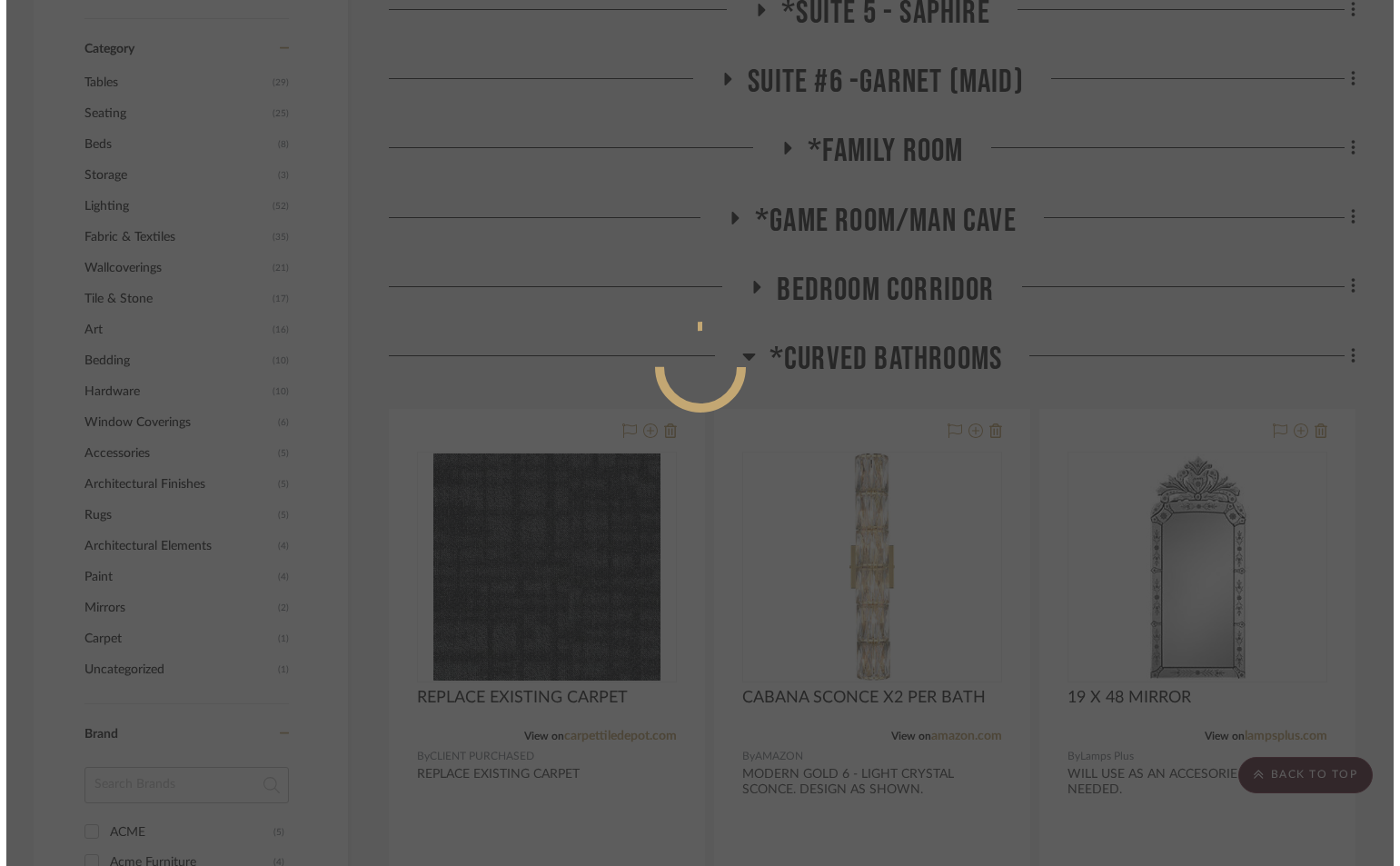 scroll, scrollTop: 0, scrollLeft: 0, axis: both 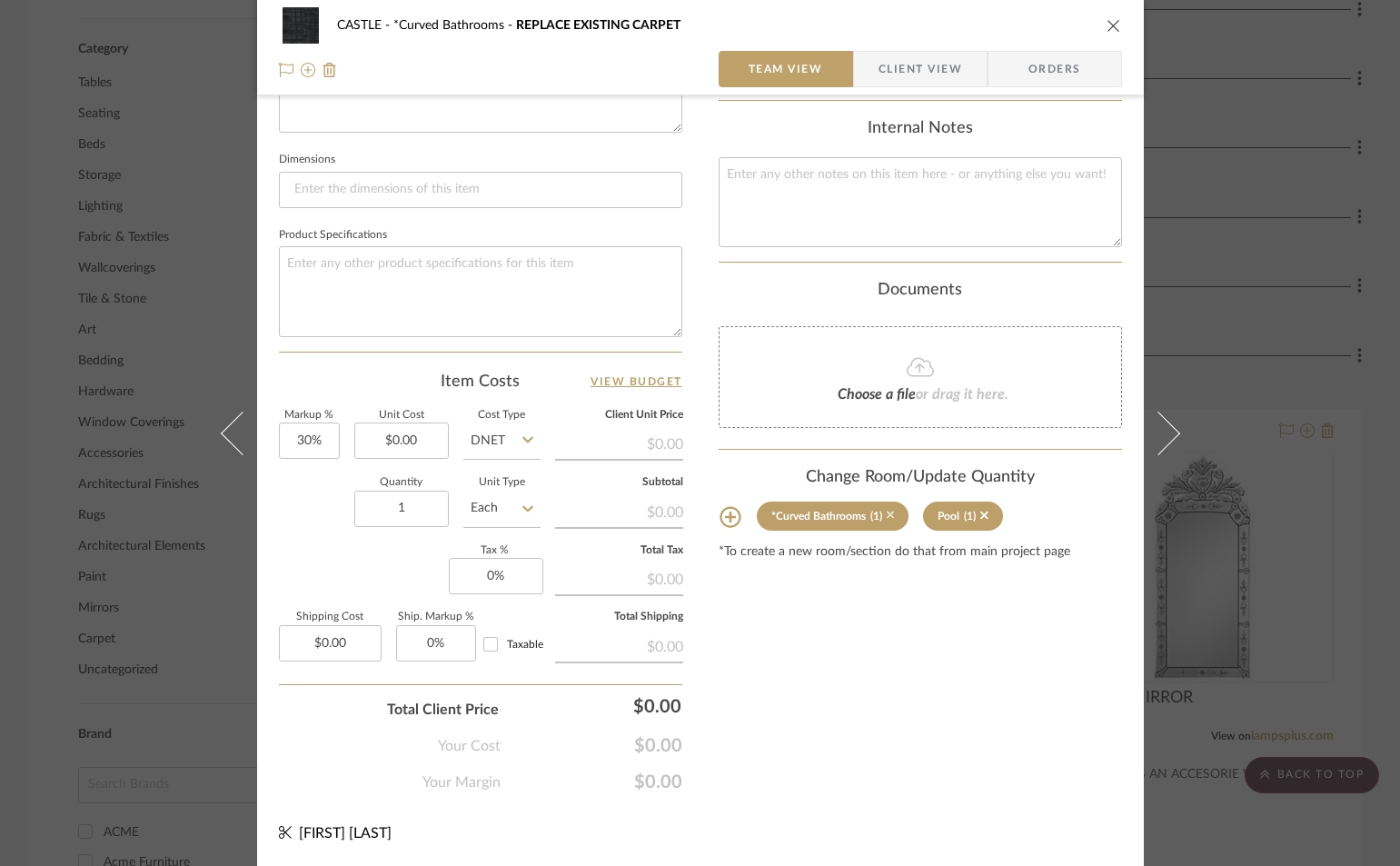 click at bounding box center (890, 515) 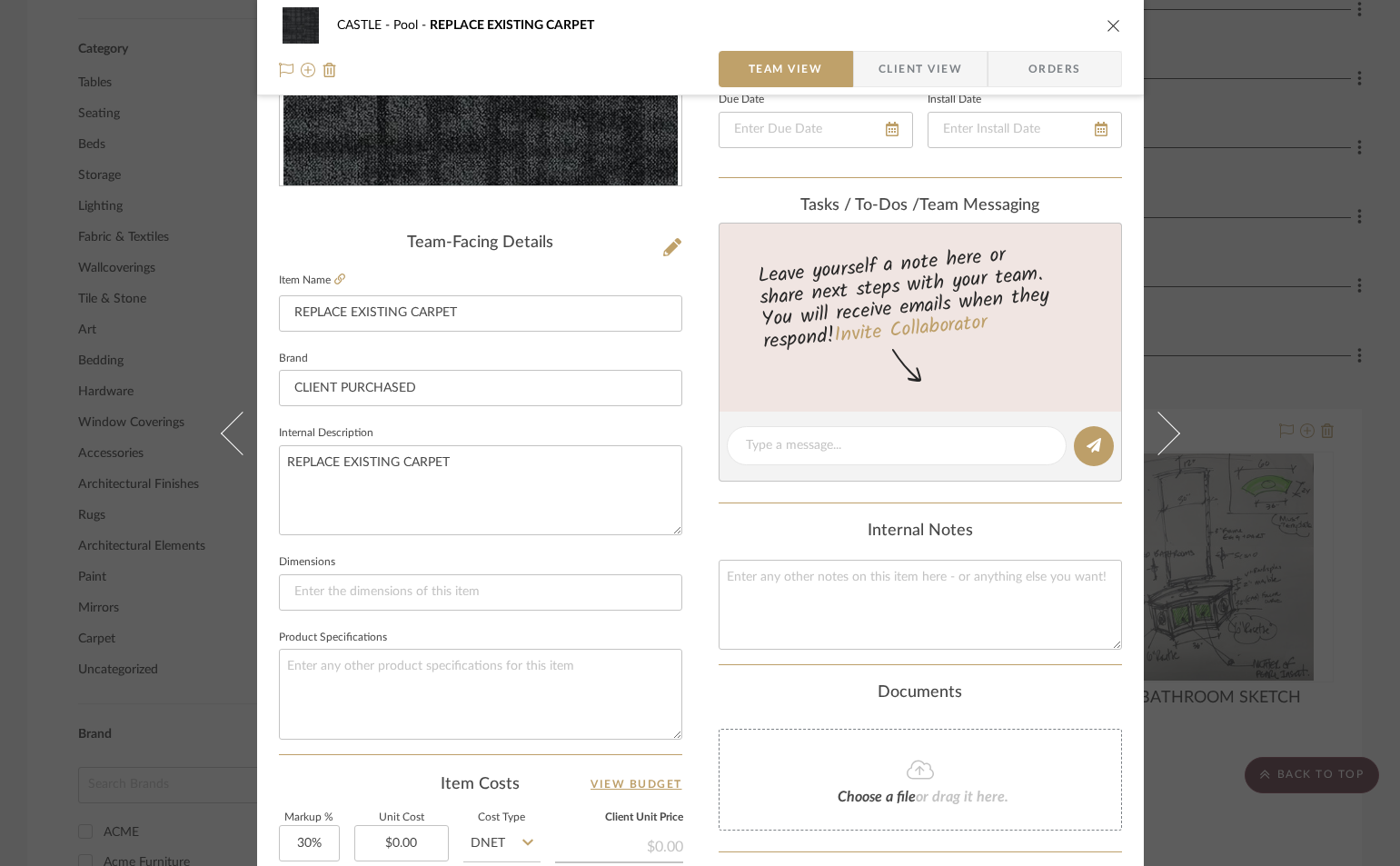scroll, scrollTop: 312, scrollLeft: 0, axis: vertical 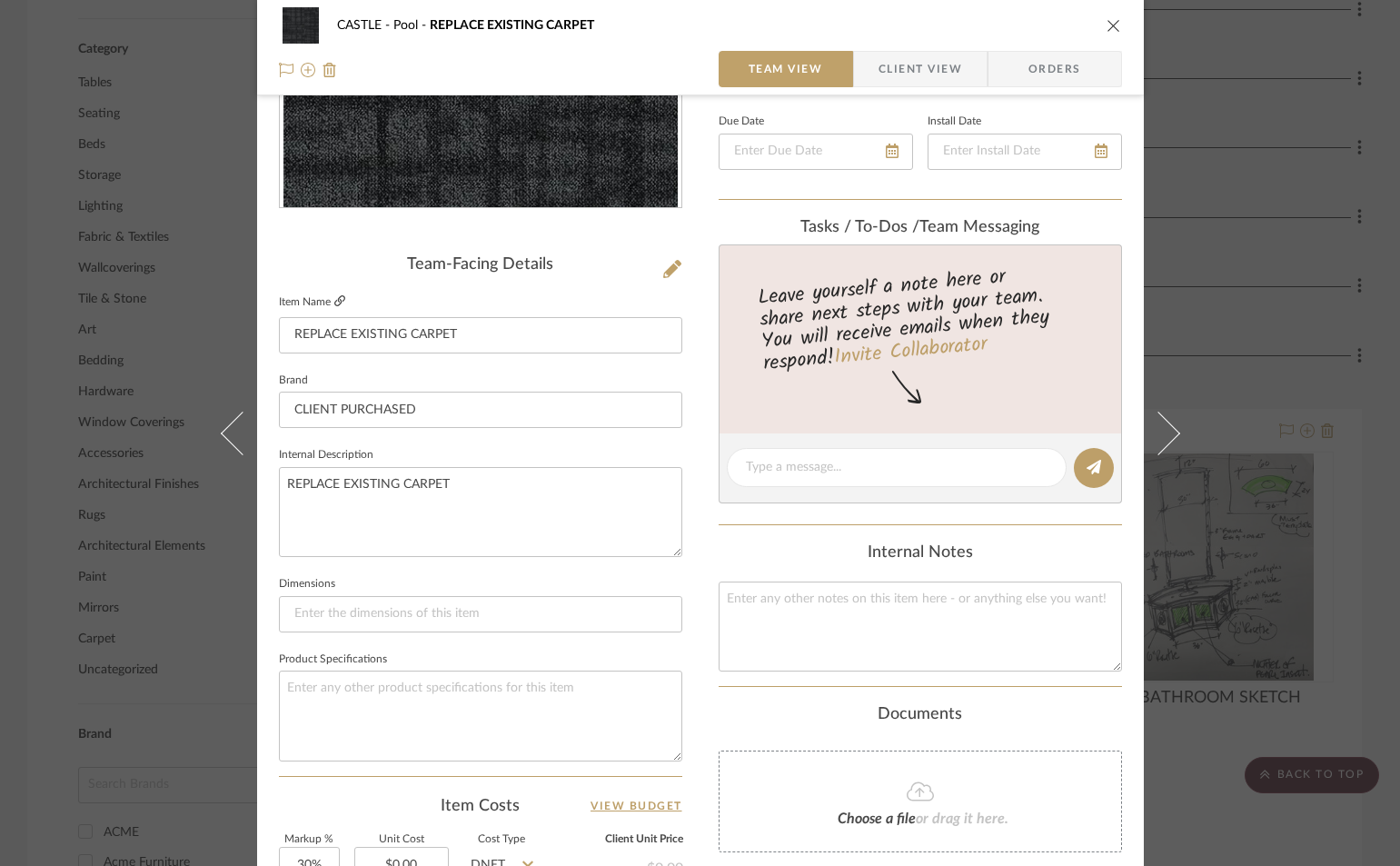 click at bounding box center [340, 301] 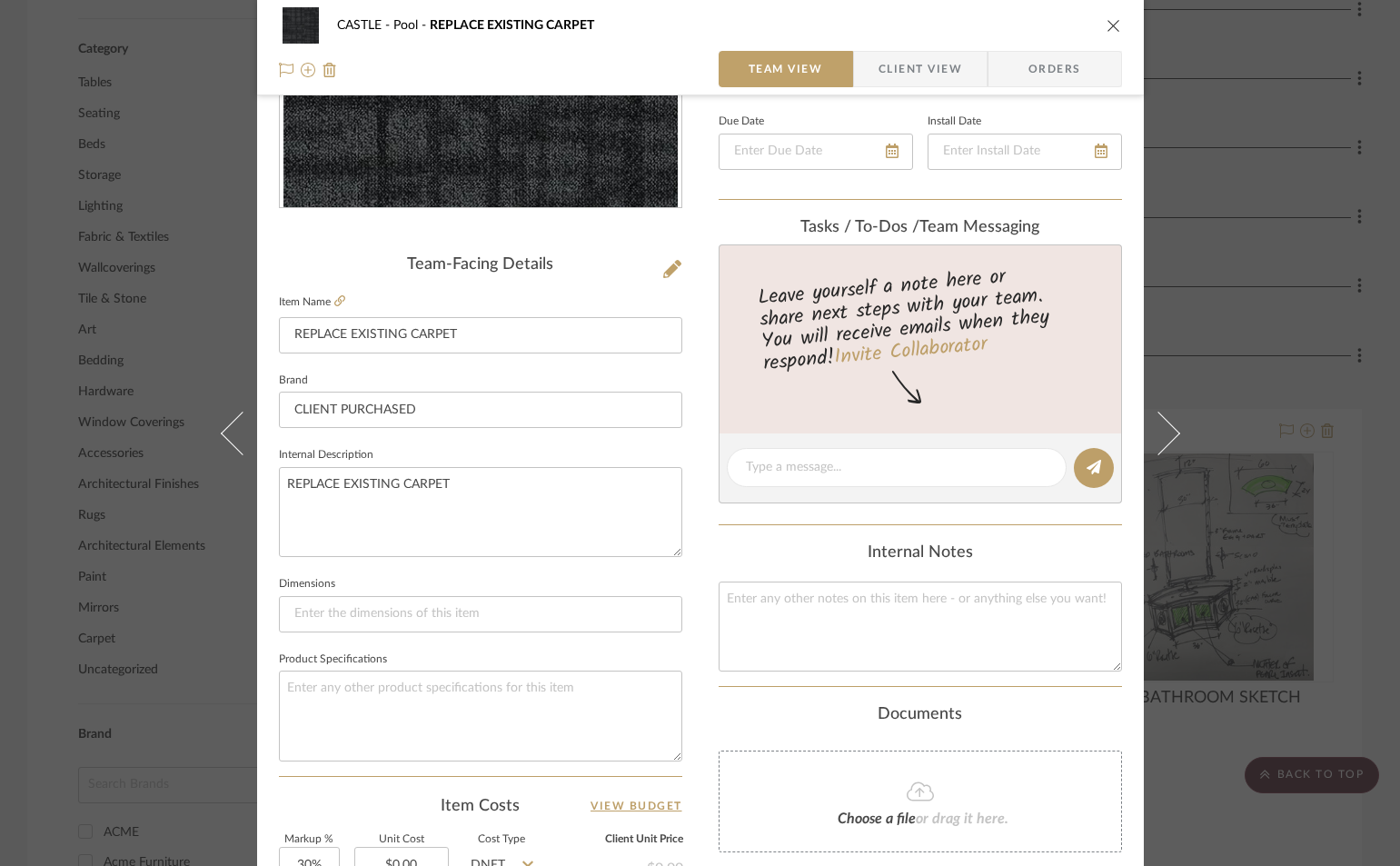 click at bounding box center (1114, 25) 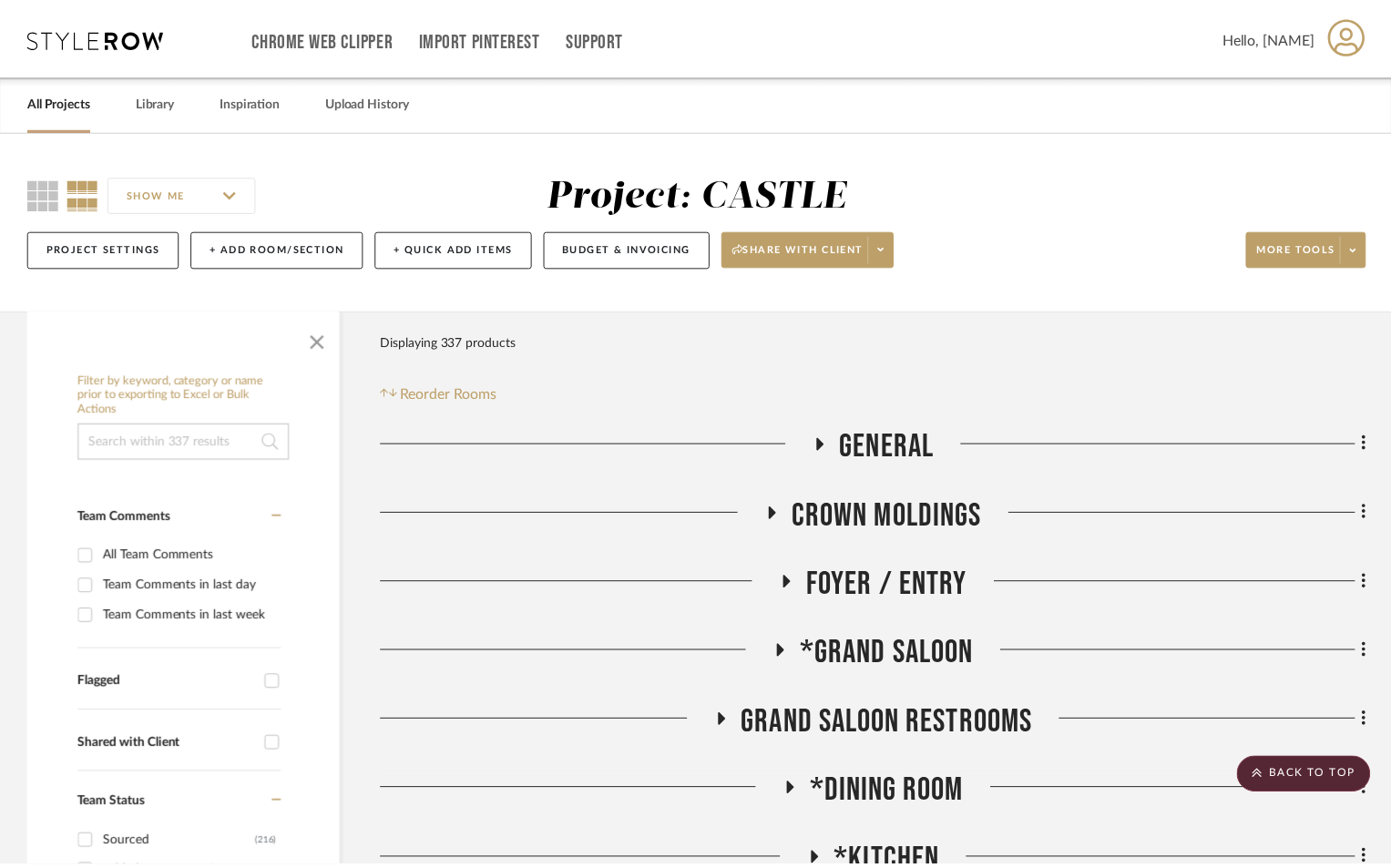 scroll, scrollTop: 1336, scrollLeft: 0, axis: vertical 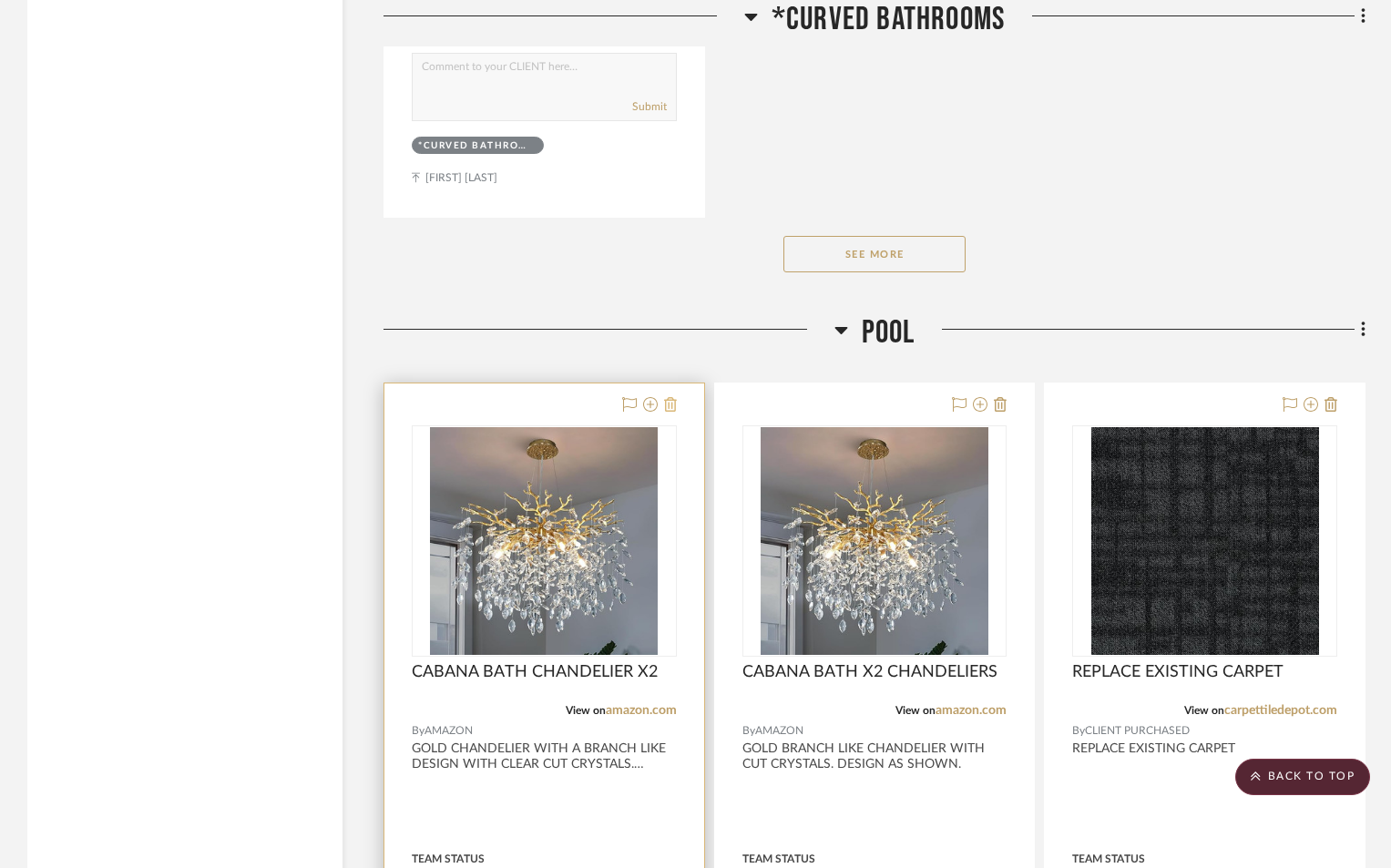 click at bounding box center (670, 404) 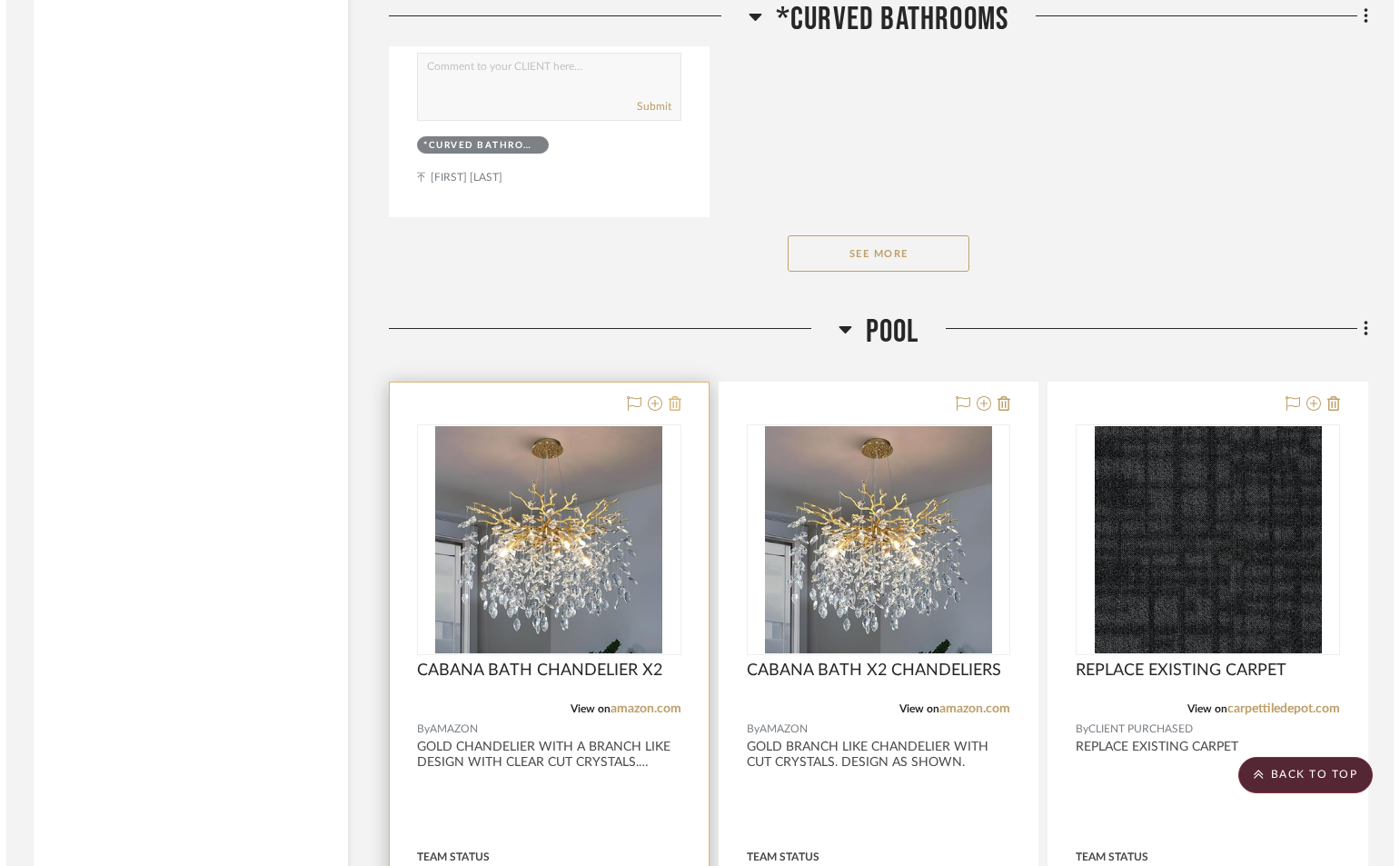 scroll, scrollTop: 0, scrollLeft: 0, axis: both 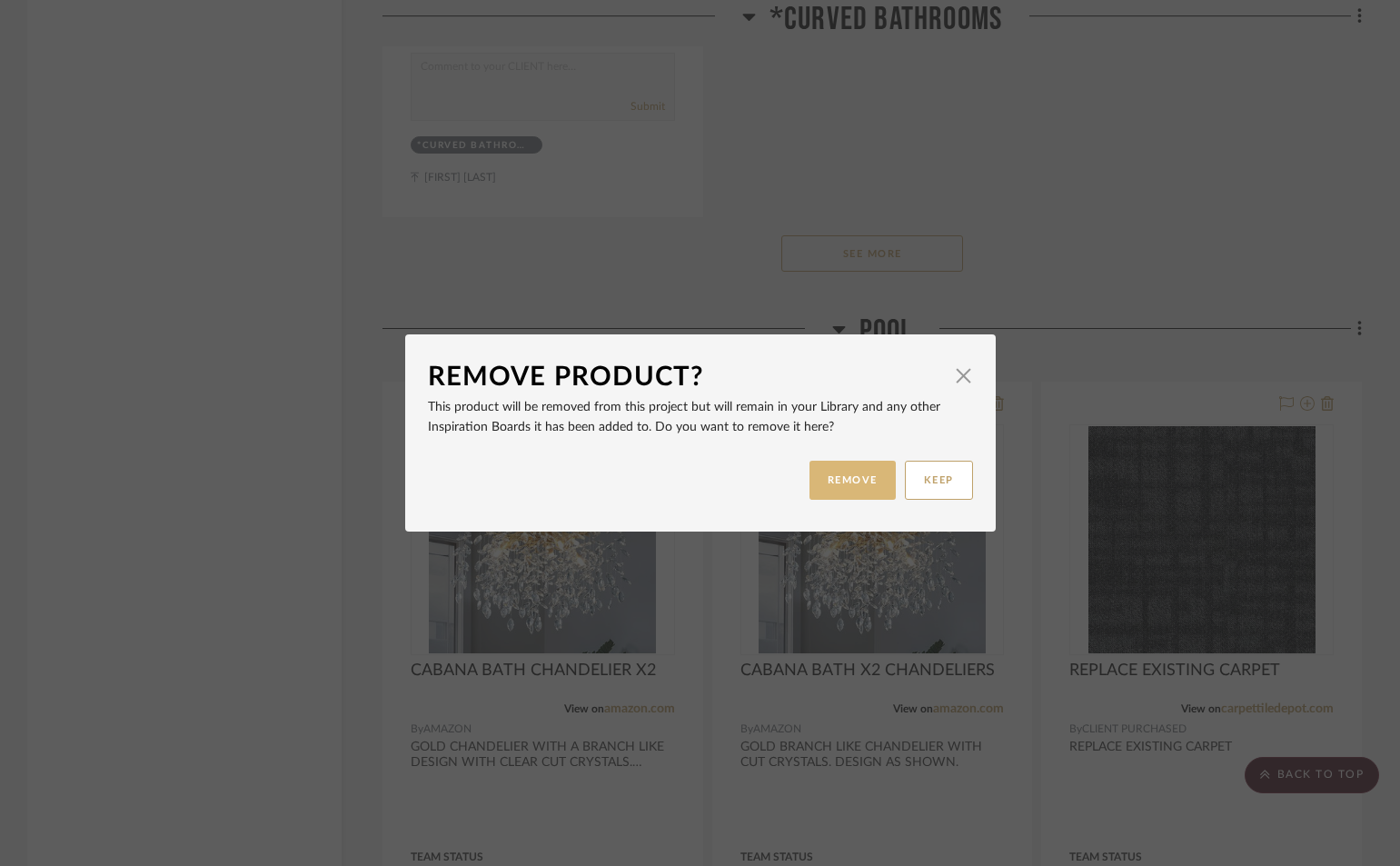 click on "REMOVE" at bounding box center (852, 480) 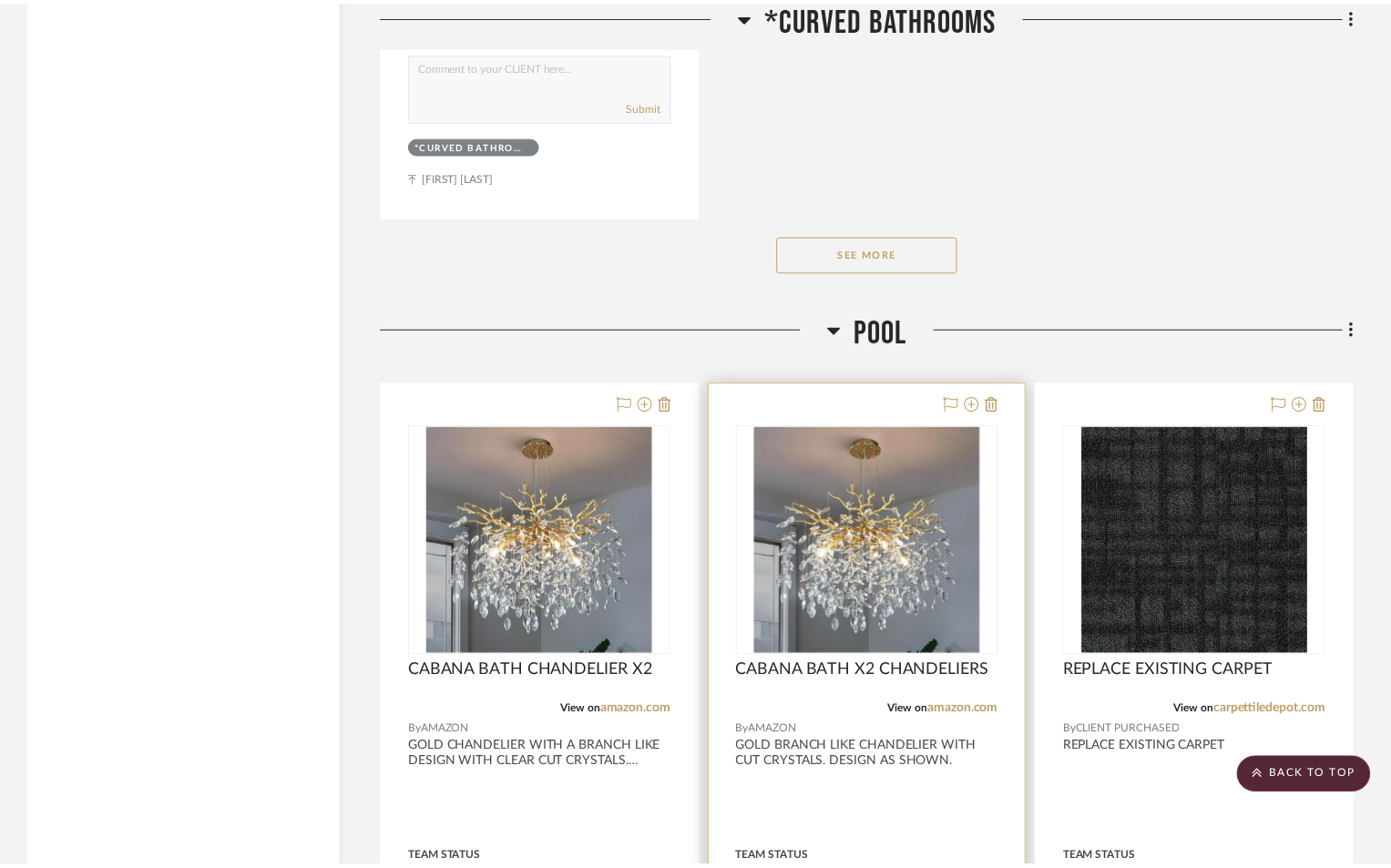 scroll, scrollTop: 3947, scrollLeft: 0, axis: vertical 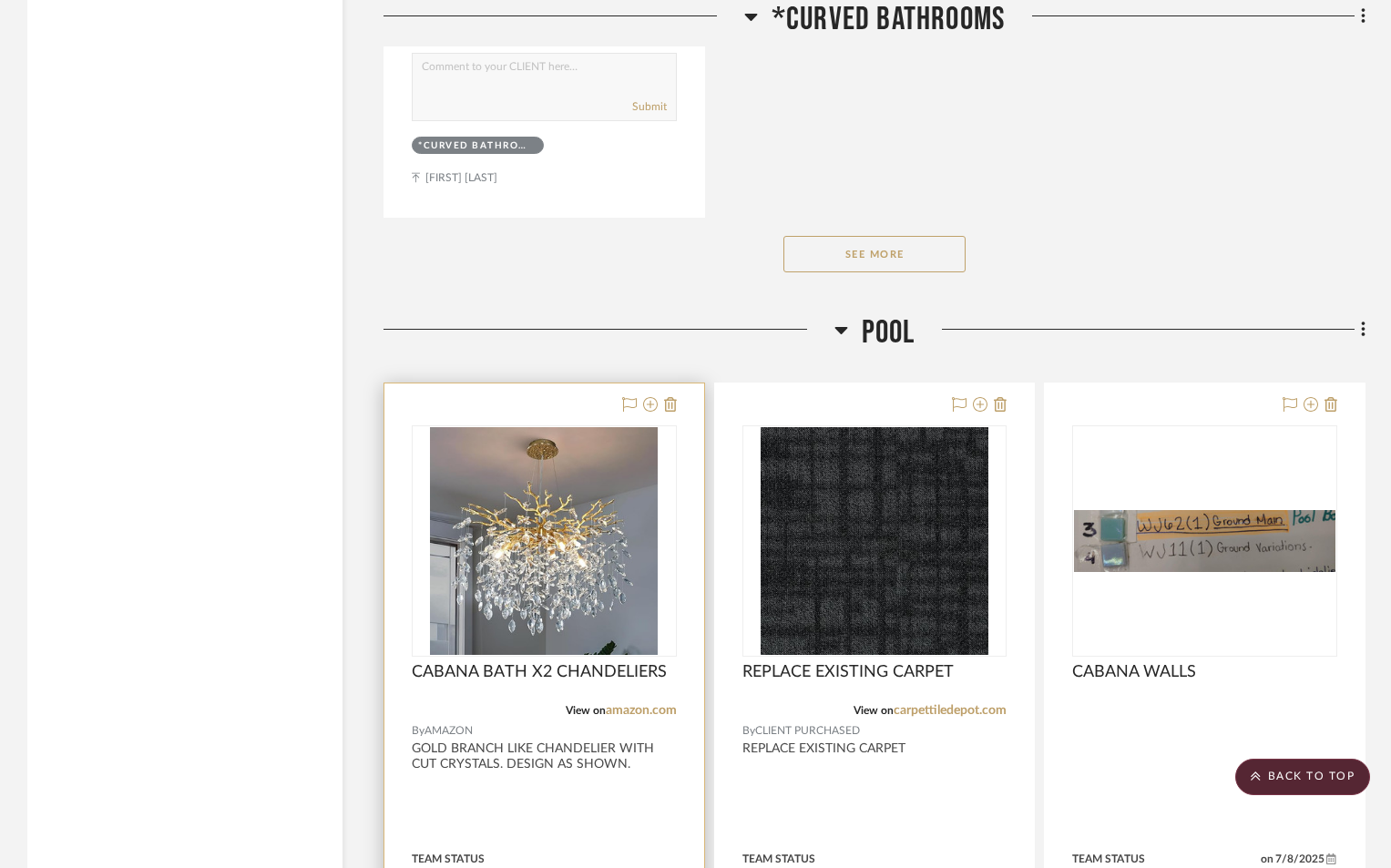 click at bounding box center (544, 781) 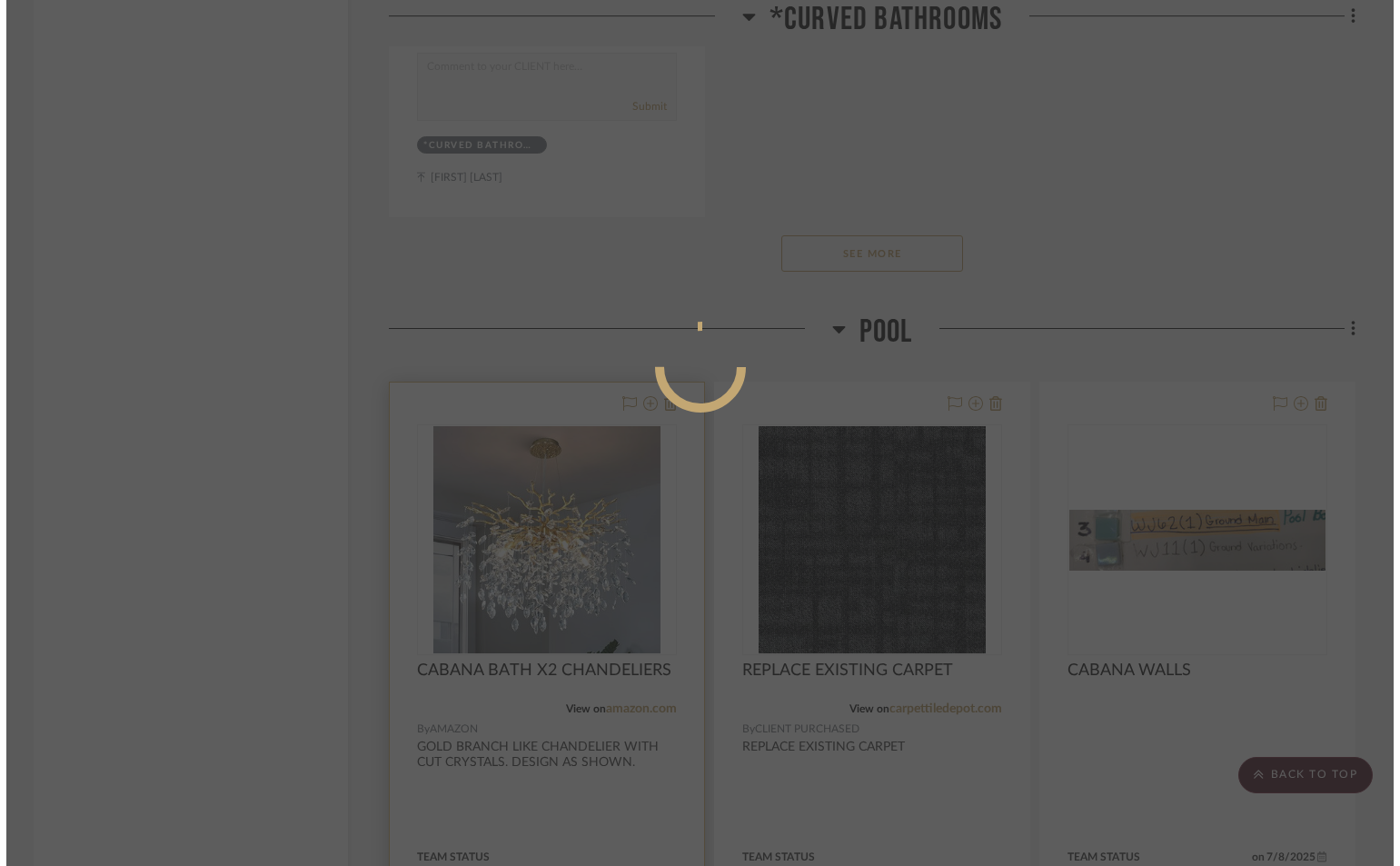 scroll, scrollTop: 0, scrollLeft: 0, axis: both 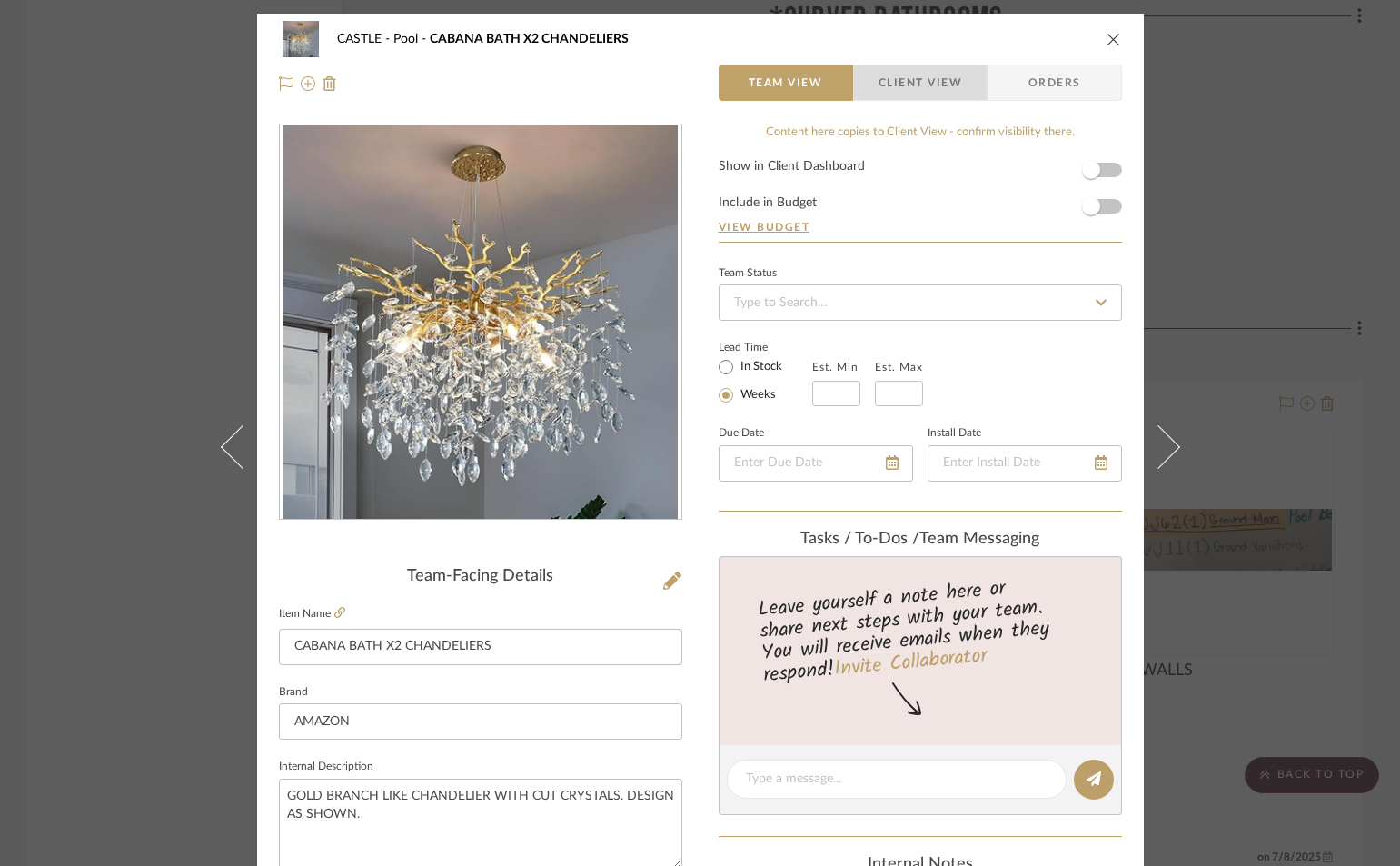 click on "Client View" at bounding box center (920, 83) 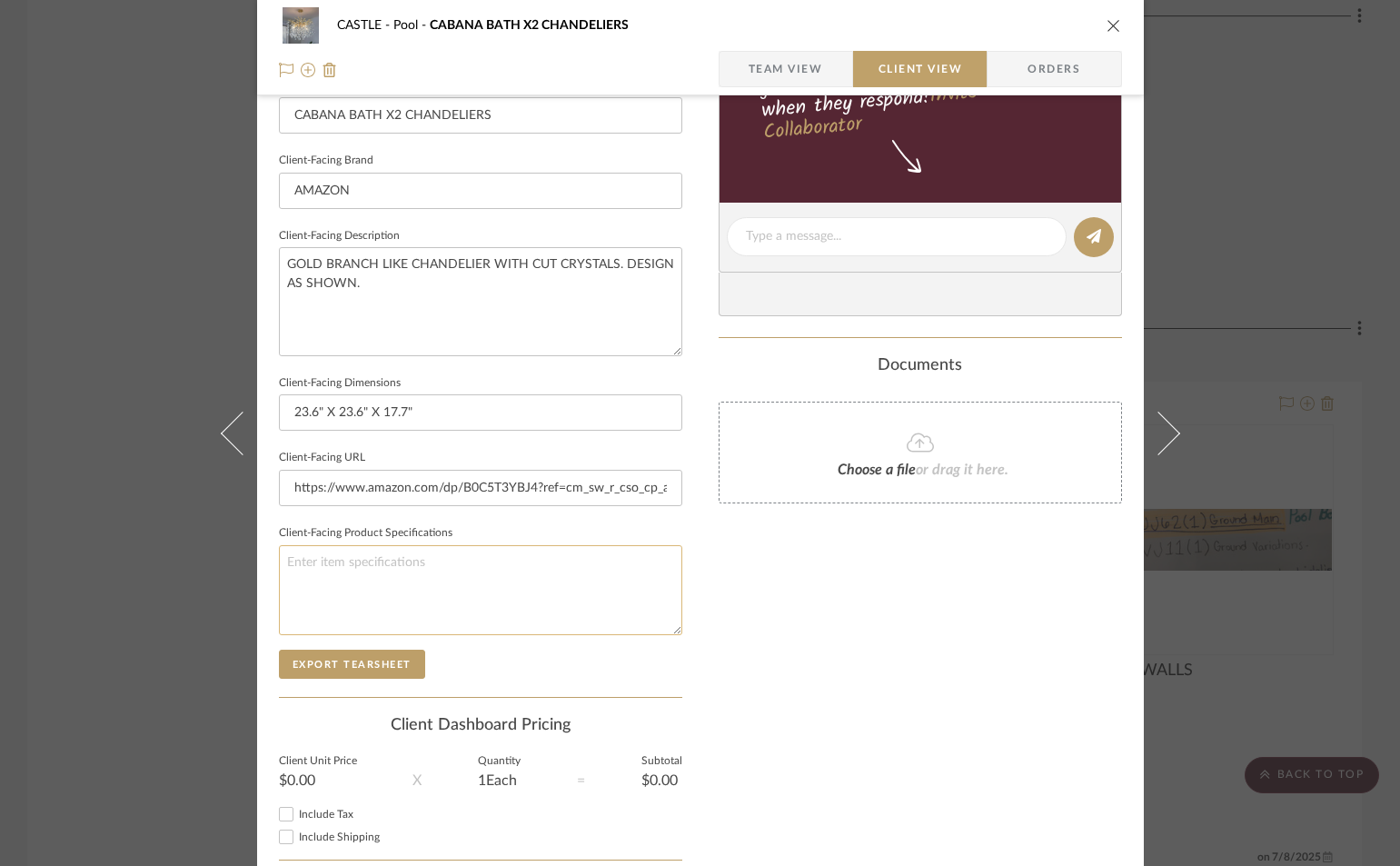 scroll, scrollTop: 545, scrollLeft: 0, axis: vertical 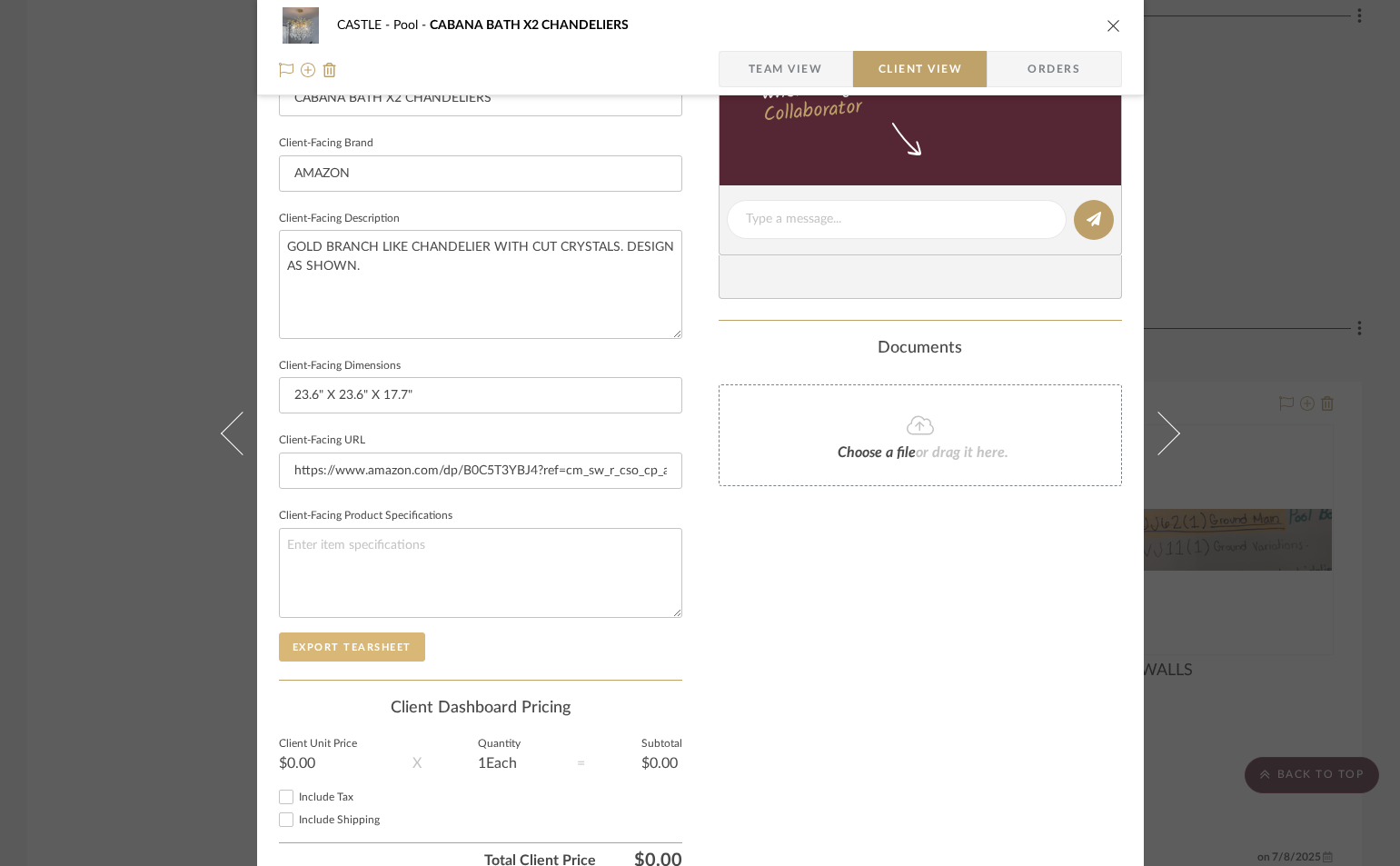click on "Export Tearsheet" at bounding box center [352, 647] 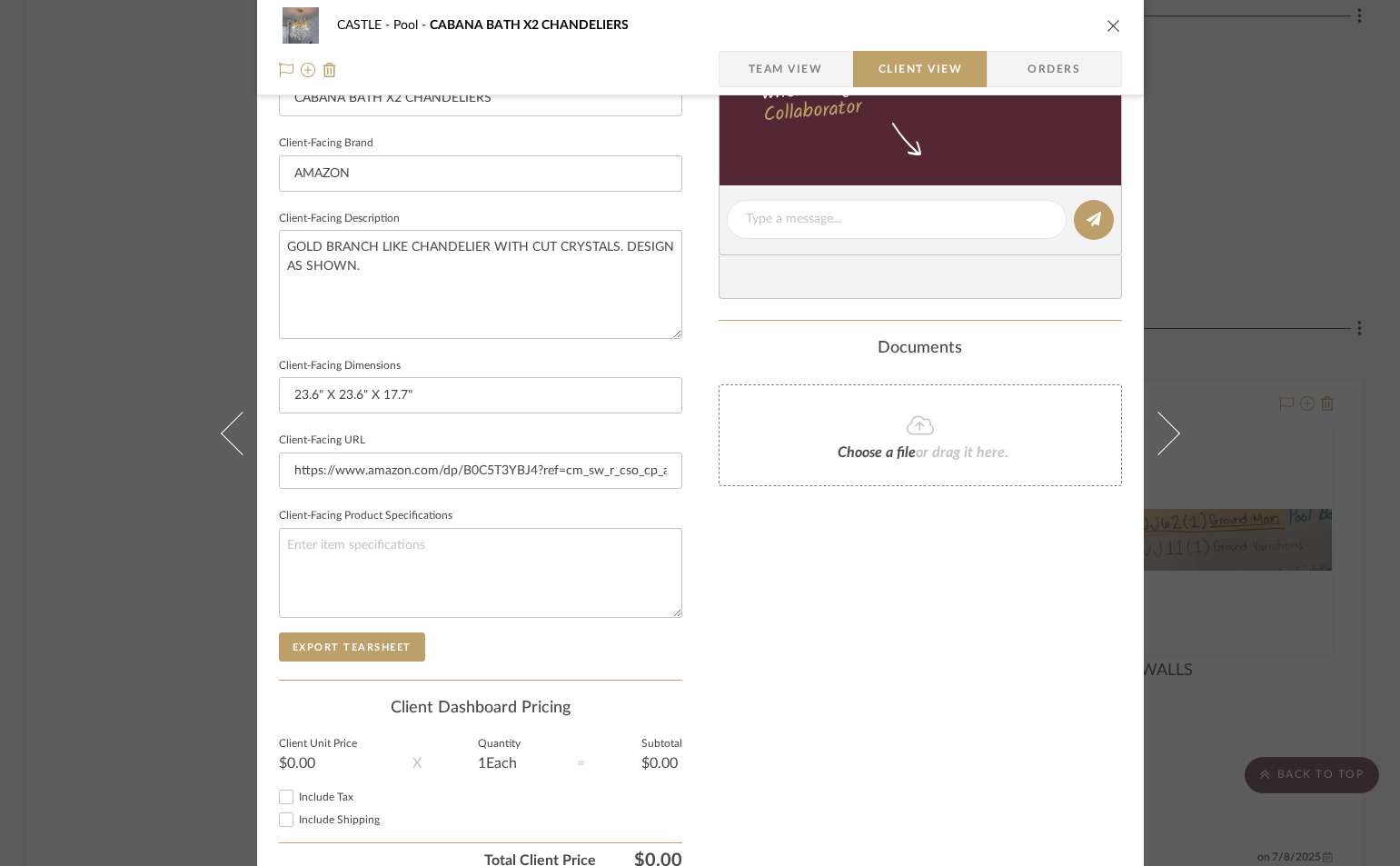 click at bounding box center (1114, 25) 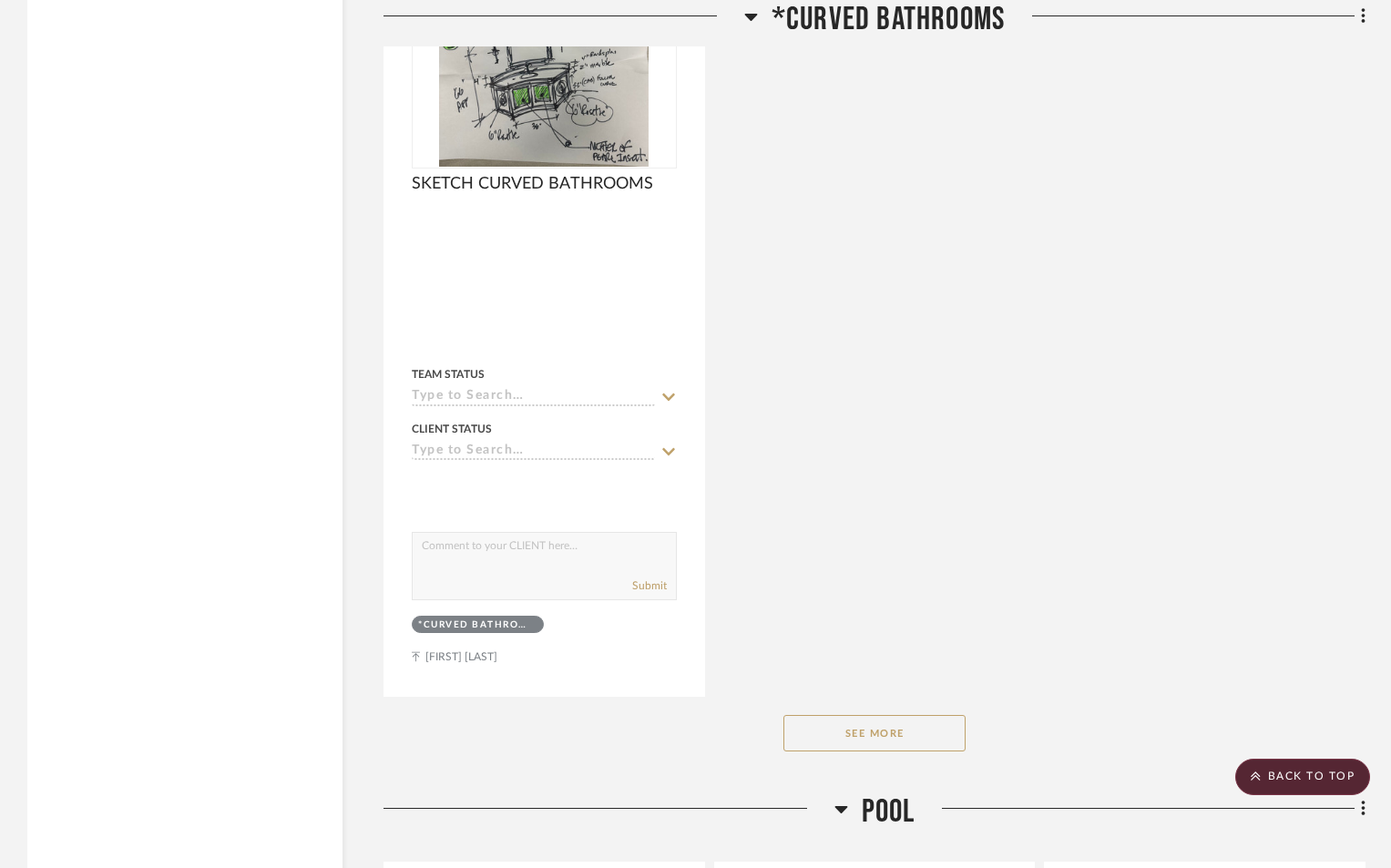 scroll, scrollTop: 3461, scrollLeft: 0, axis: vertical 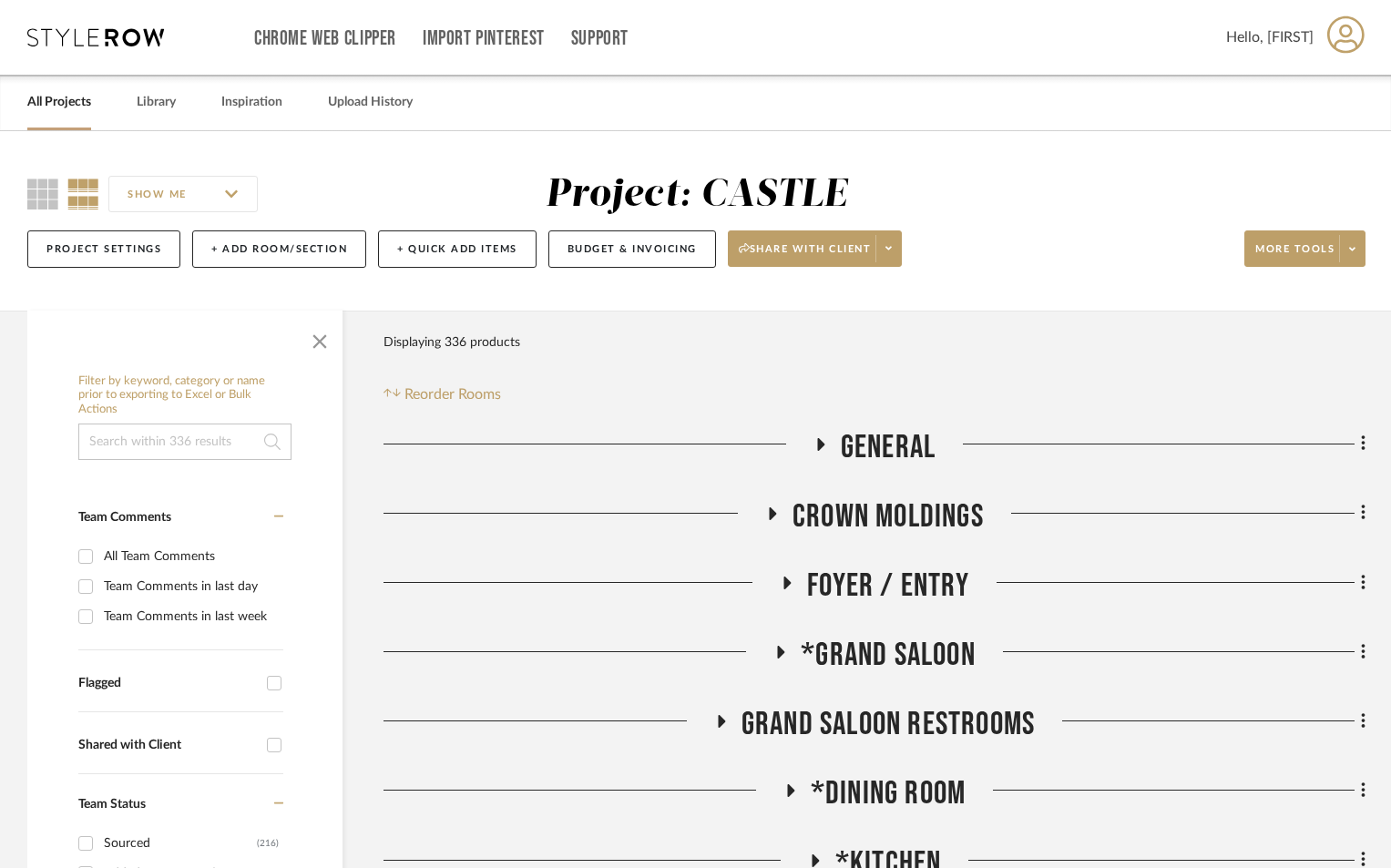 click on "Hello, [FIRST]" at bounding box center [1295, 37] 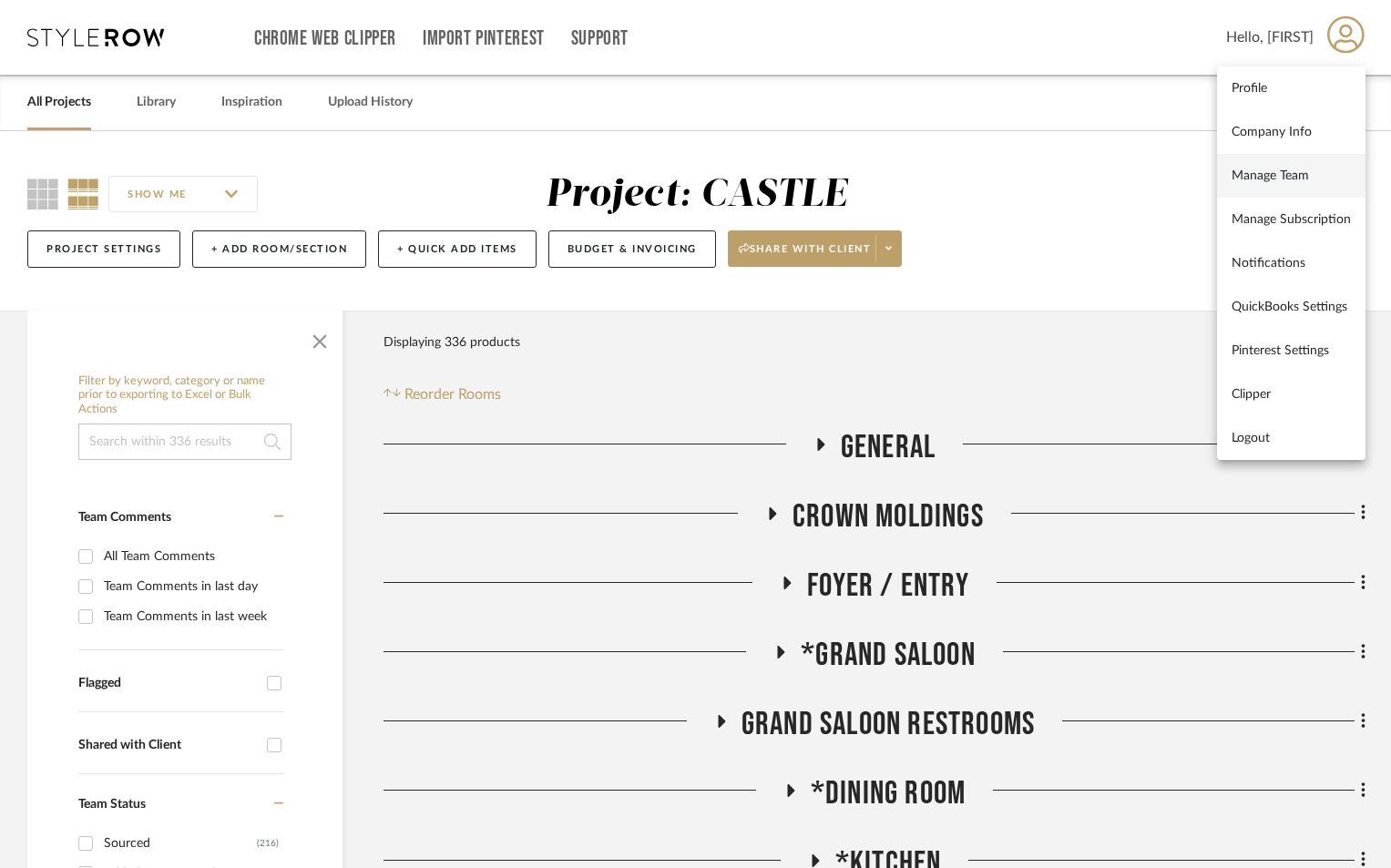 click on "Manage Team" at bounding box center (1291, 176) 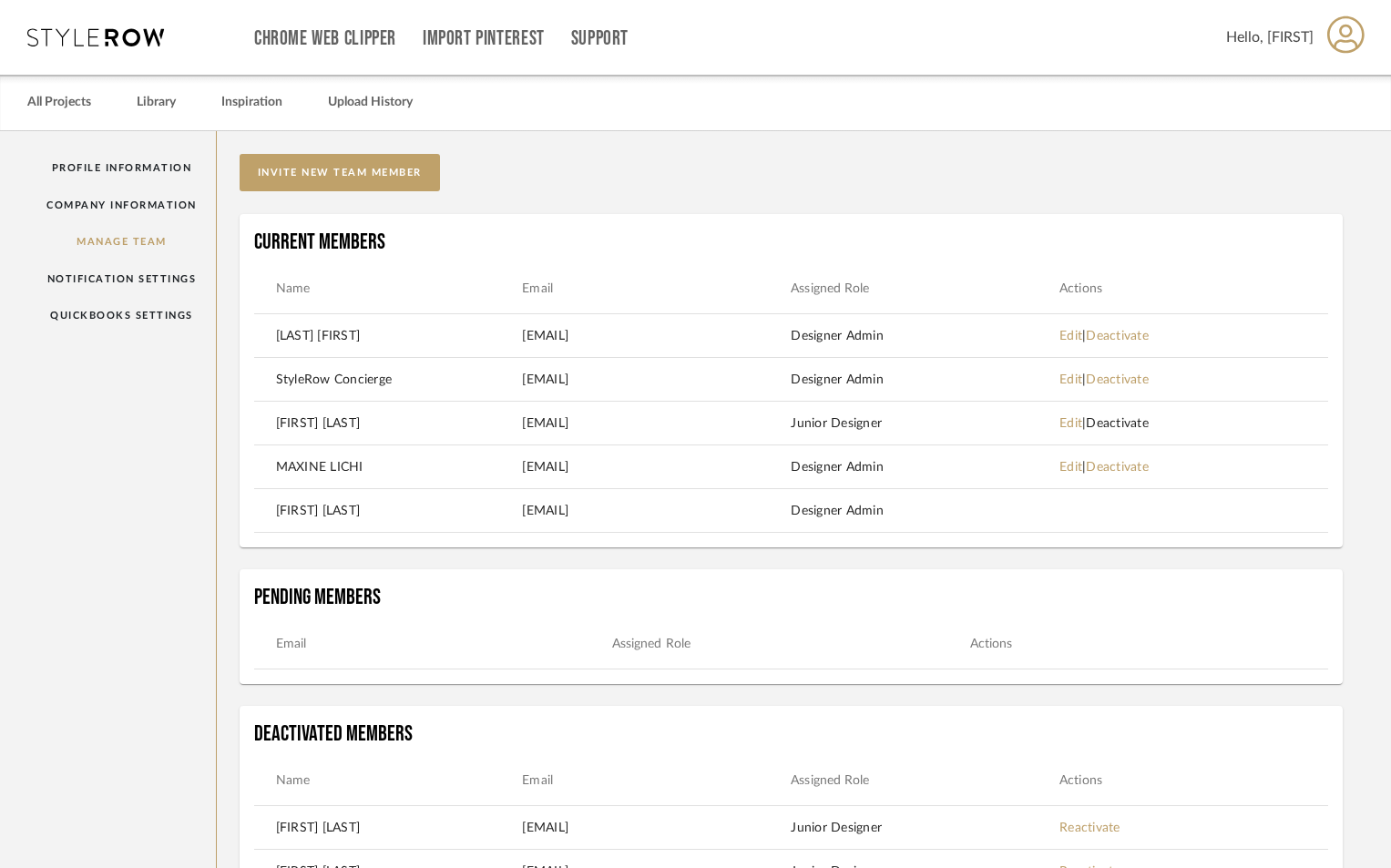 click on "Deactivate" at bounding box center [1117, 336] 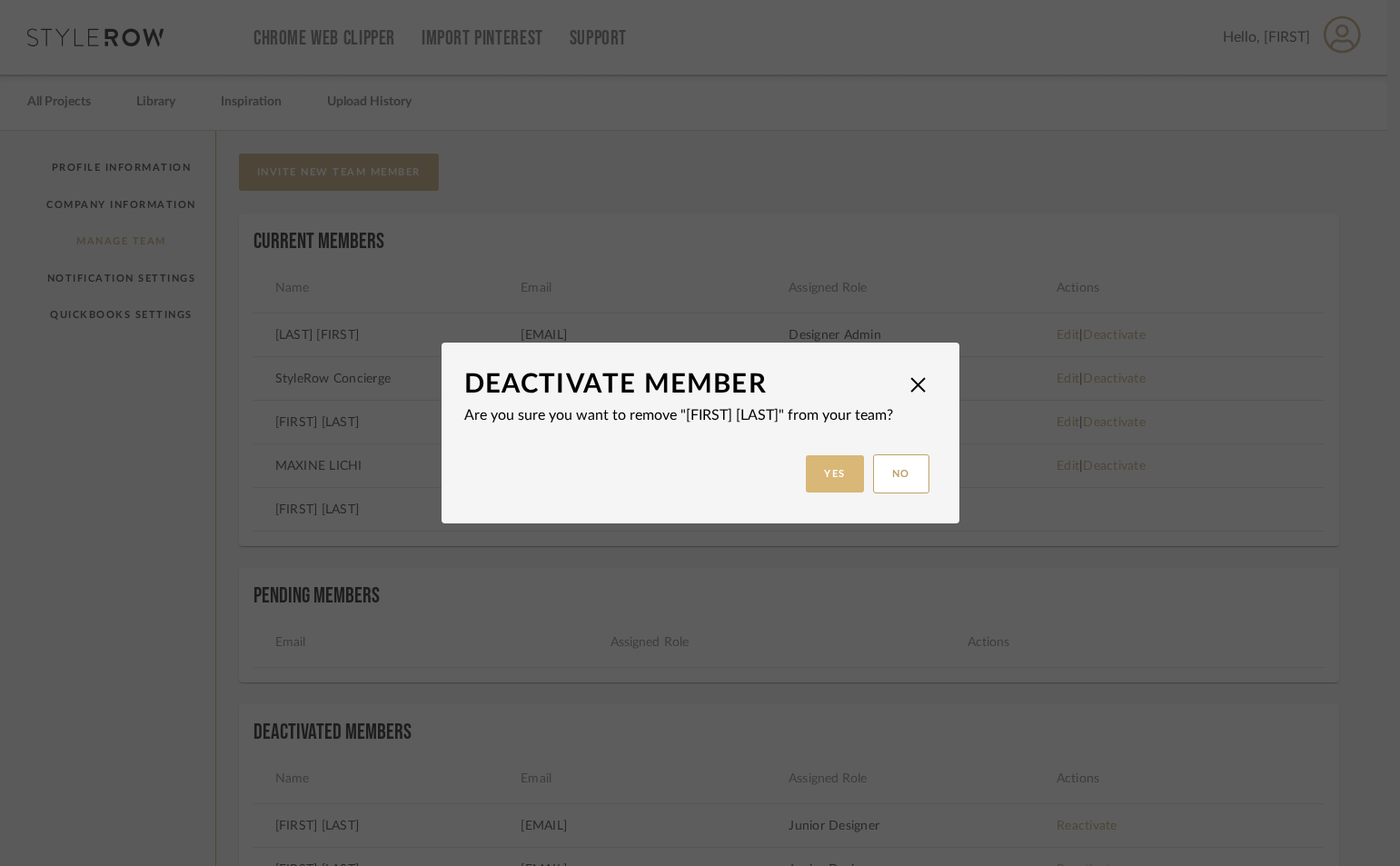 click on "Yes" at bounding box center (835, 473) 